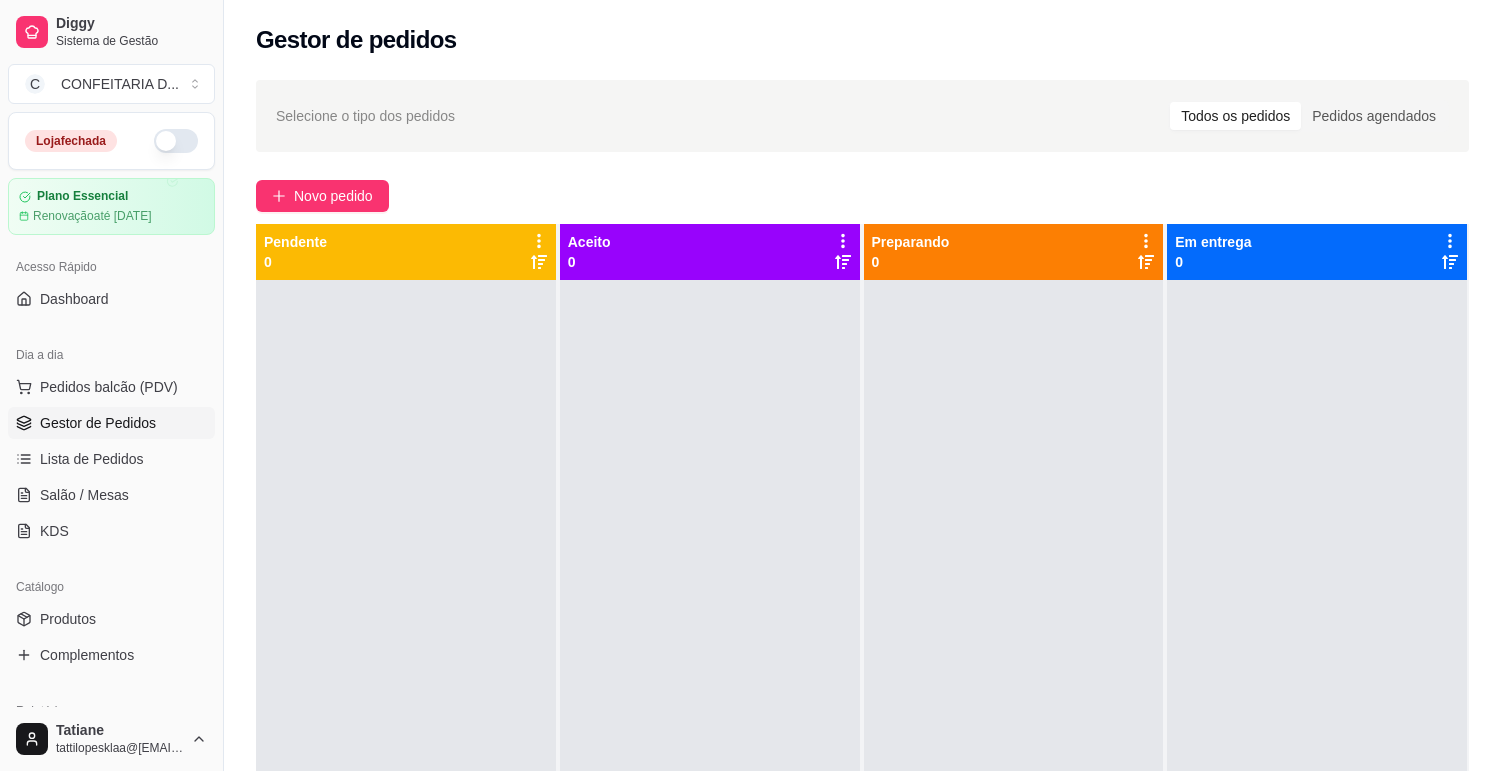 click at bounding box center [406, 665] 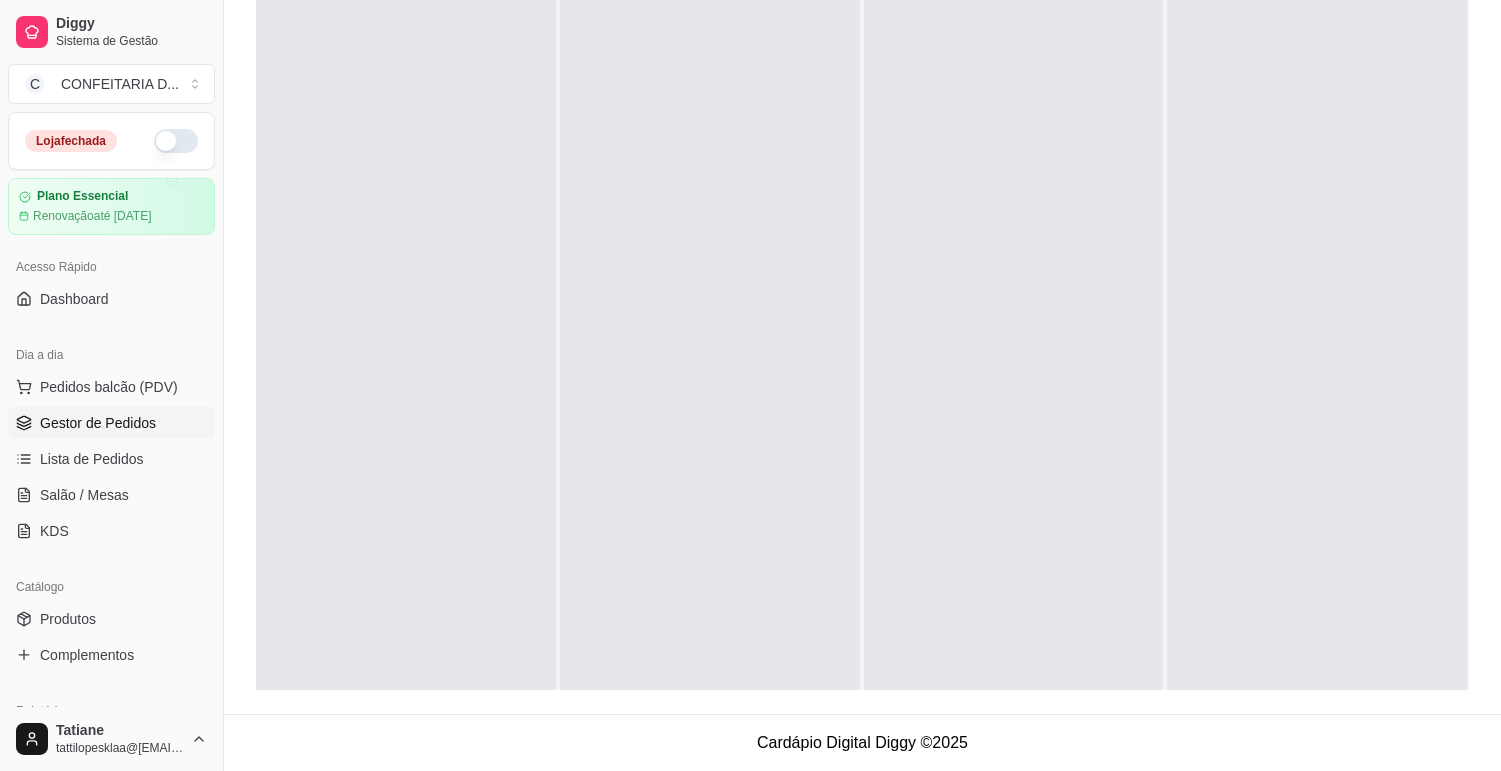 scroll, scrollTop: 631, scrollLeft: 0, axis: vertical 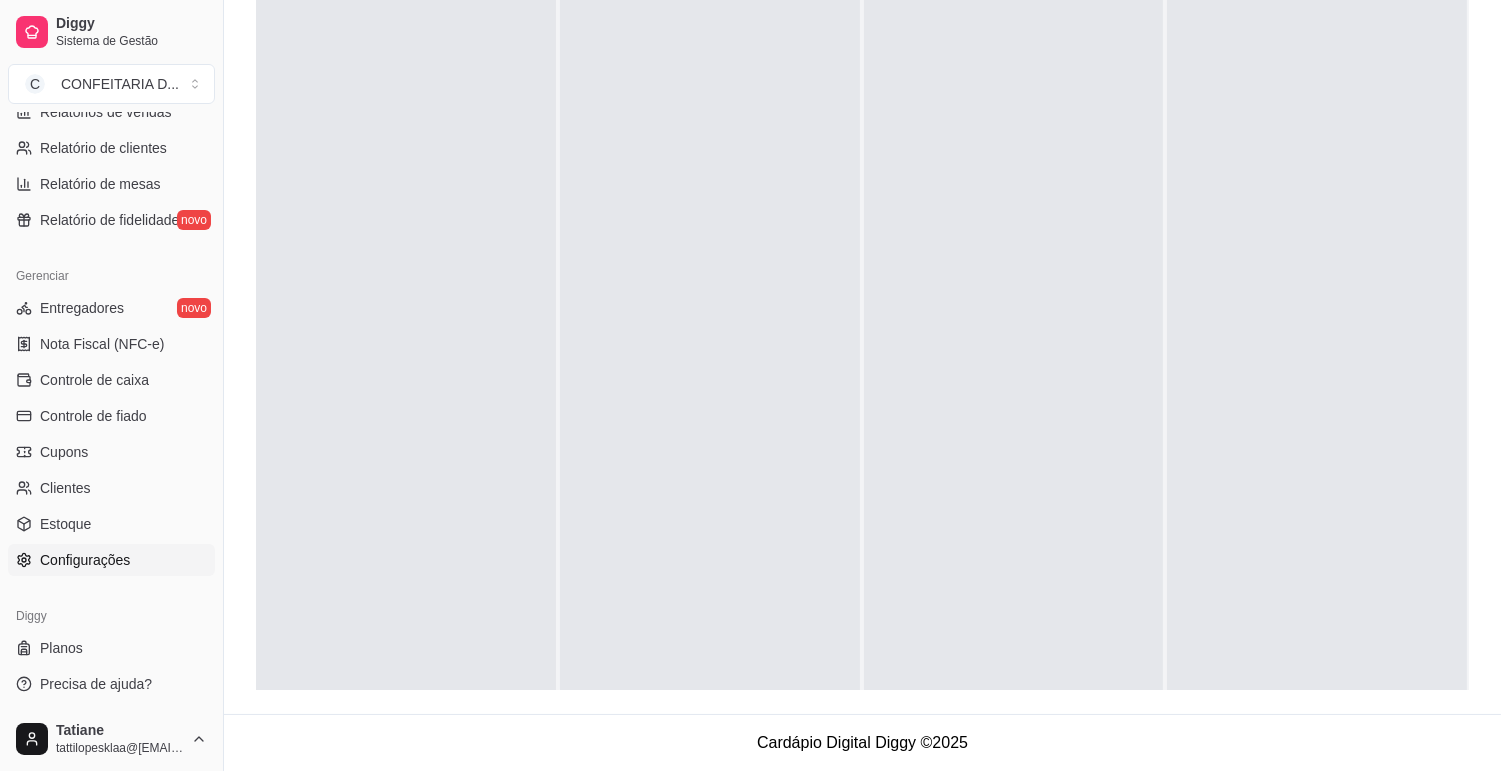 click on "Configurações" at bounding box center (85, 560) 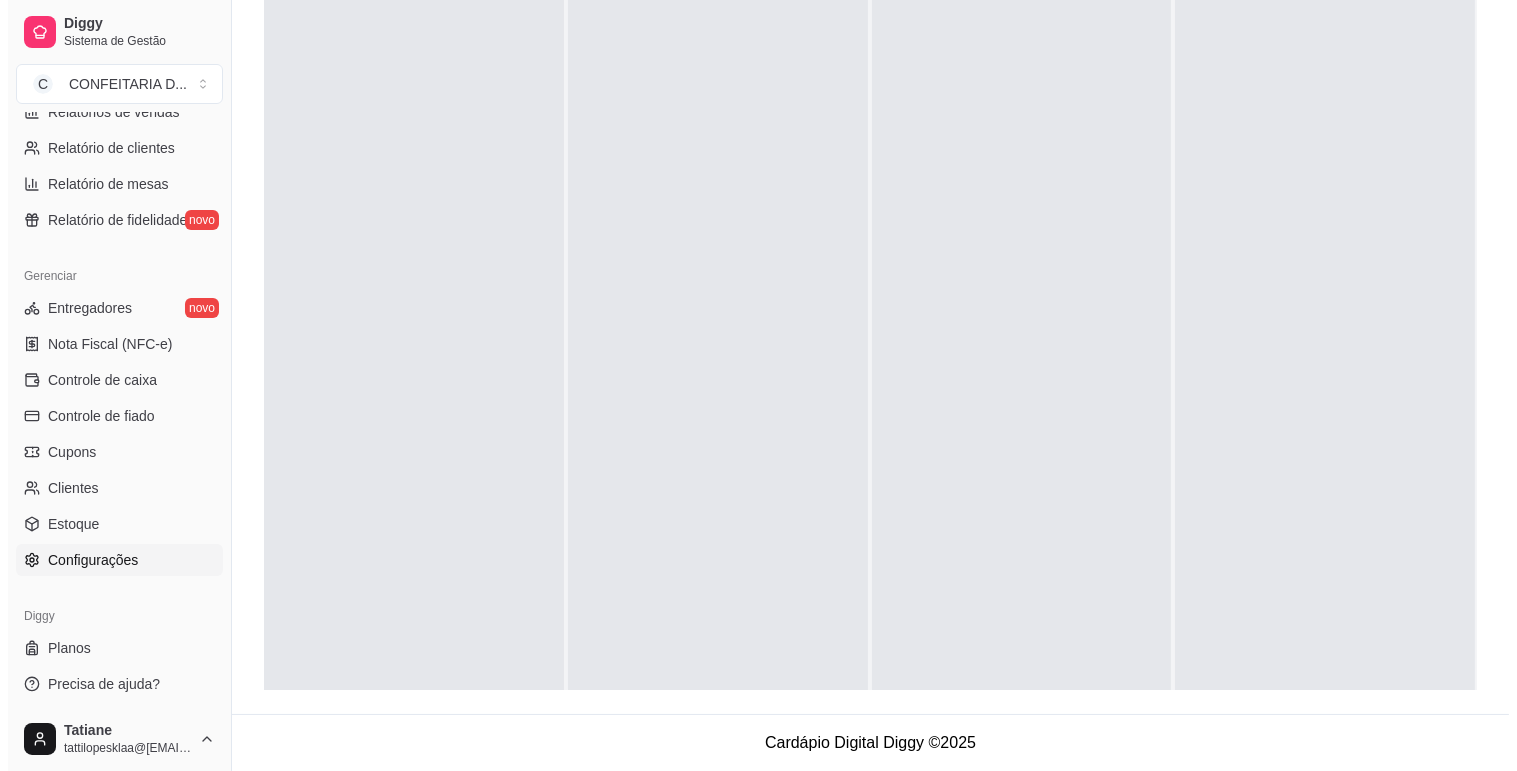 scroll, scrollTop: 0, scrollLeft: 0, axis: both 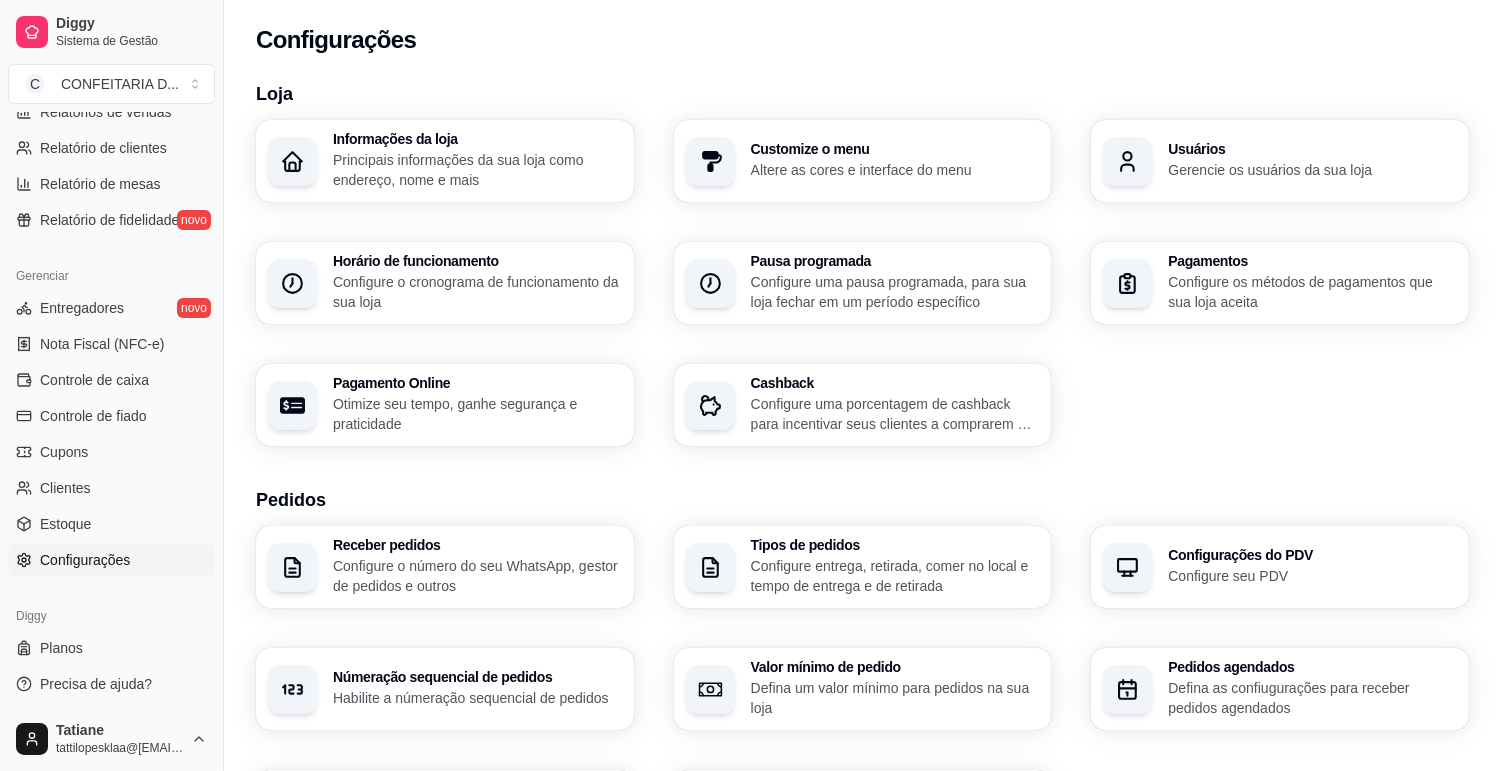 click on "Configure entrega, retirada, comer no local e tempo de entrega e de retirada" at bounding box center [895, 576] 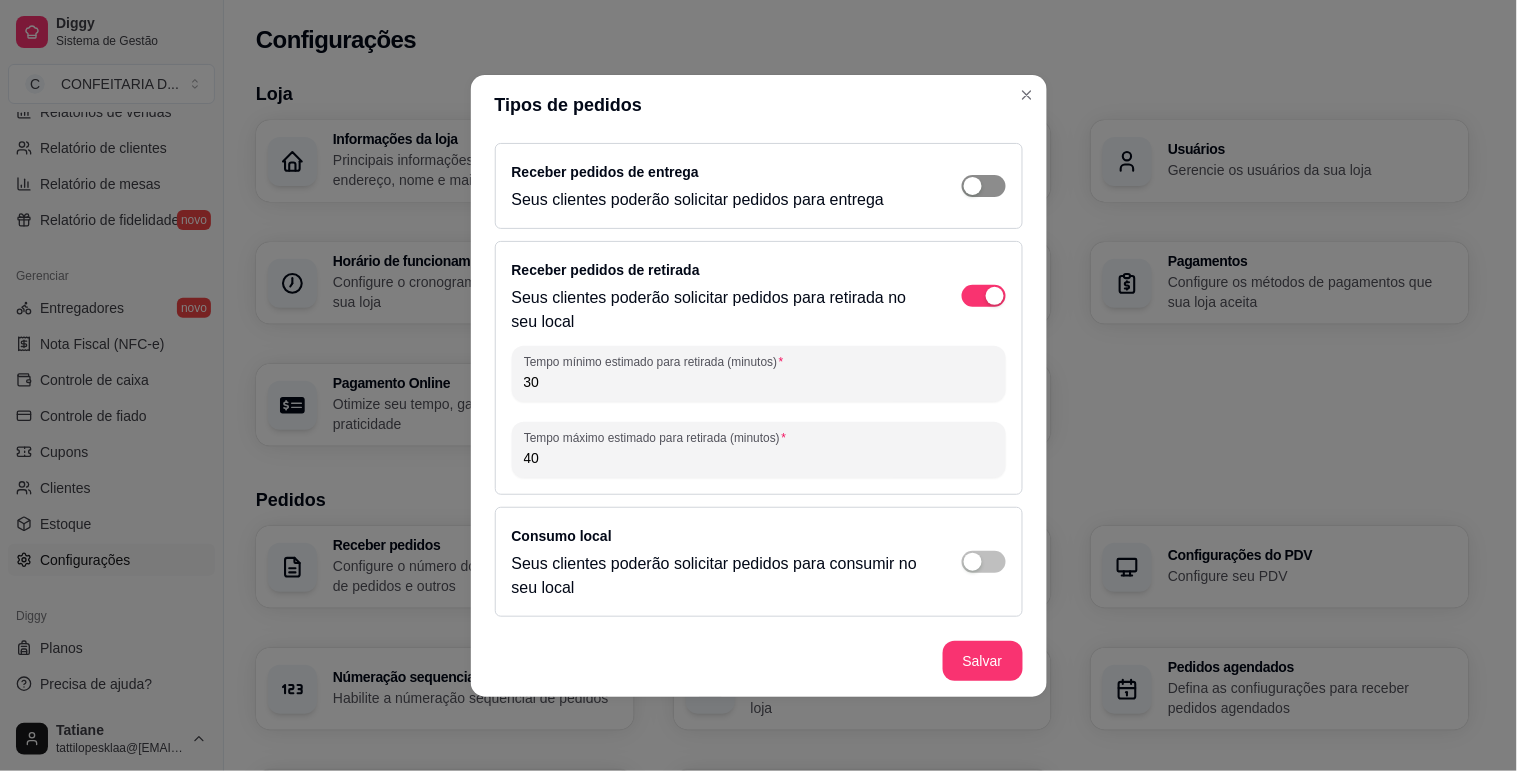 click at bounding box center [984, 186] 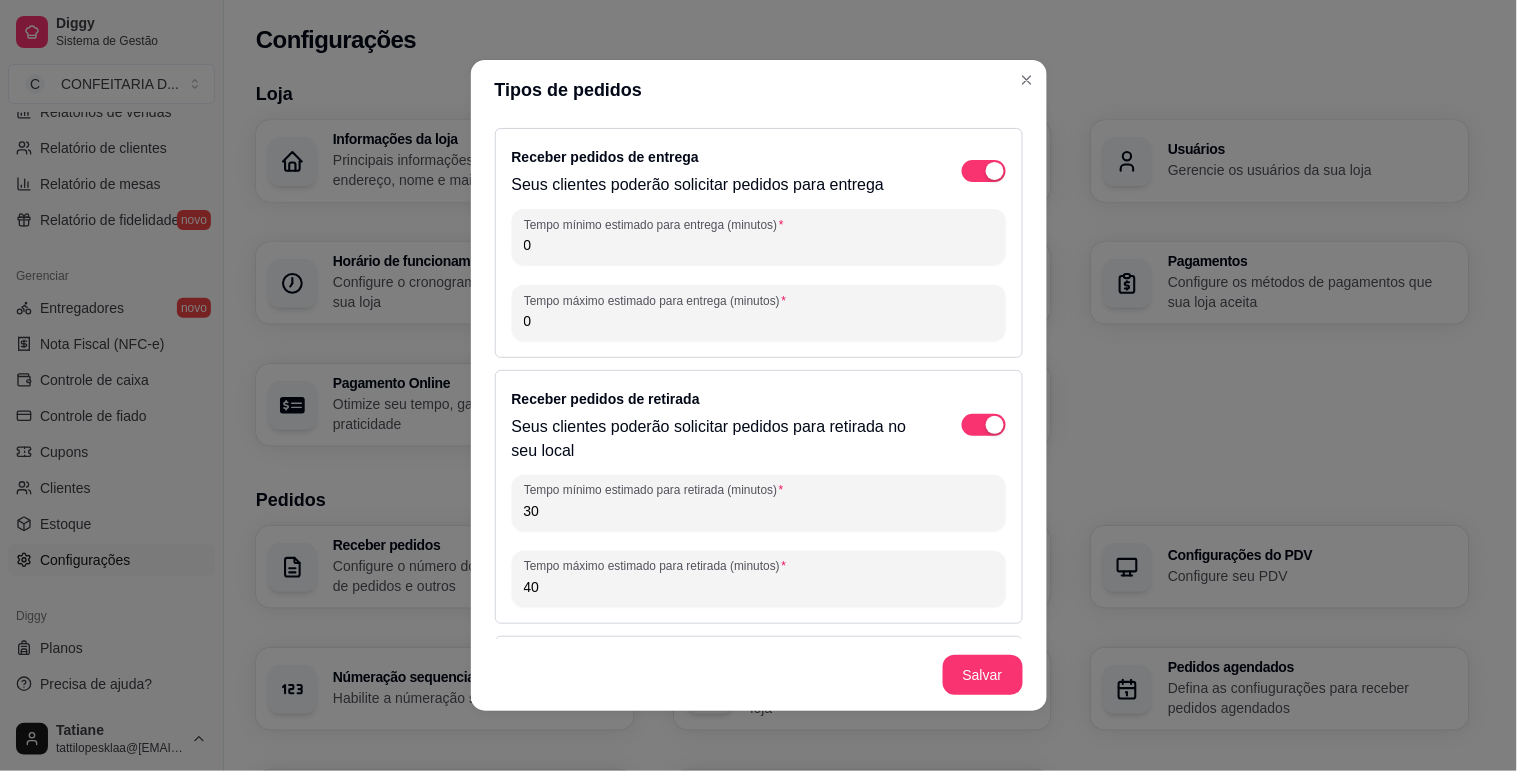 click on "0" at bounding box center (759, 245) 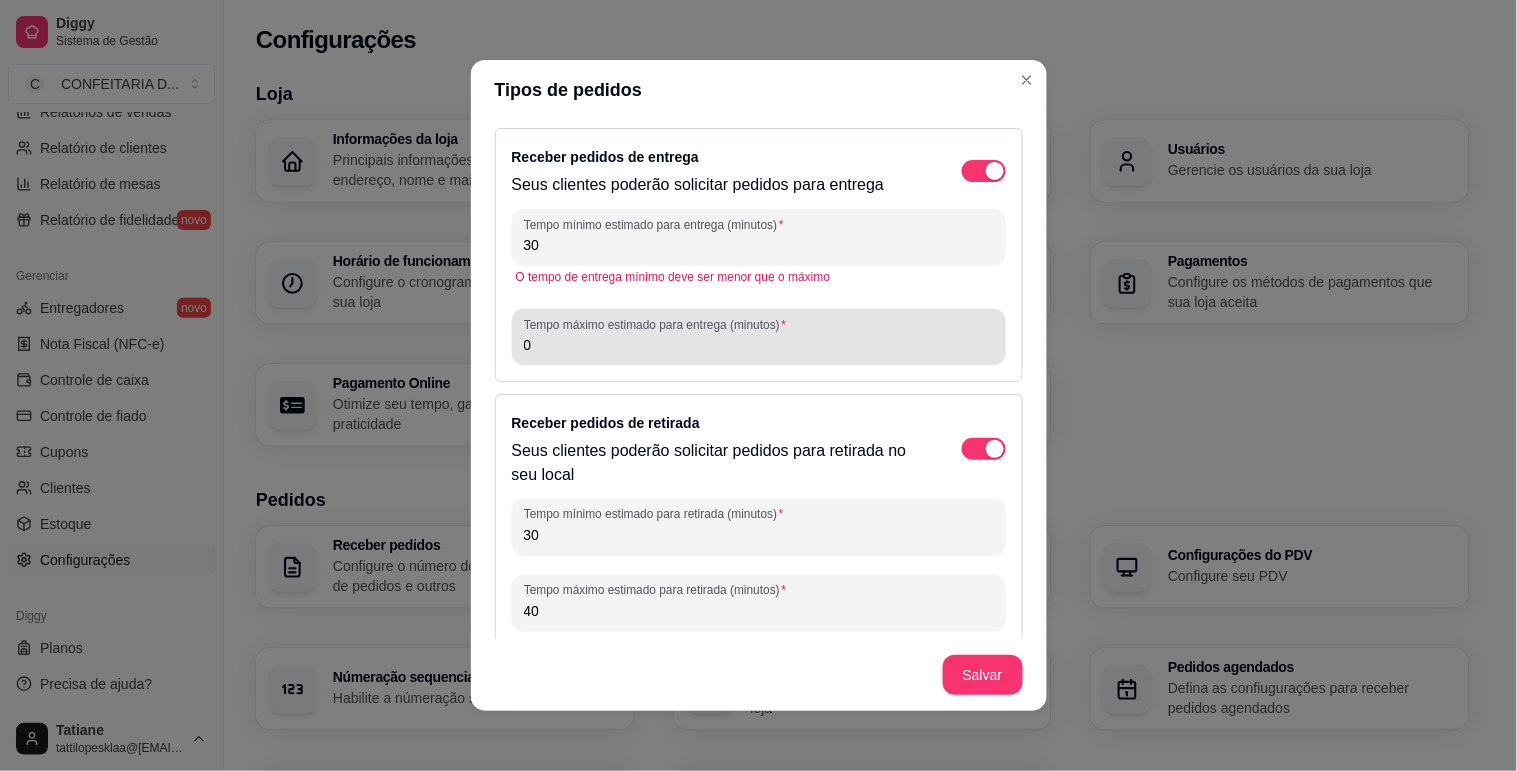 type on "30" 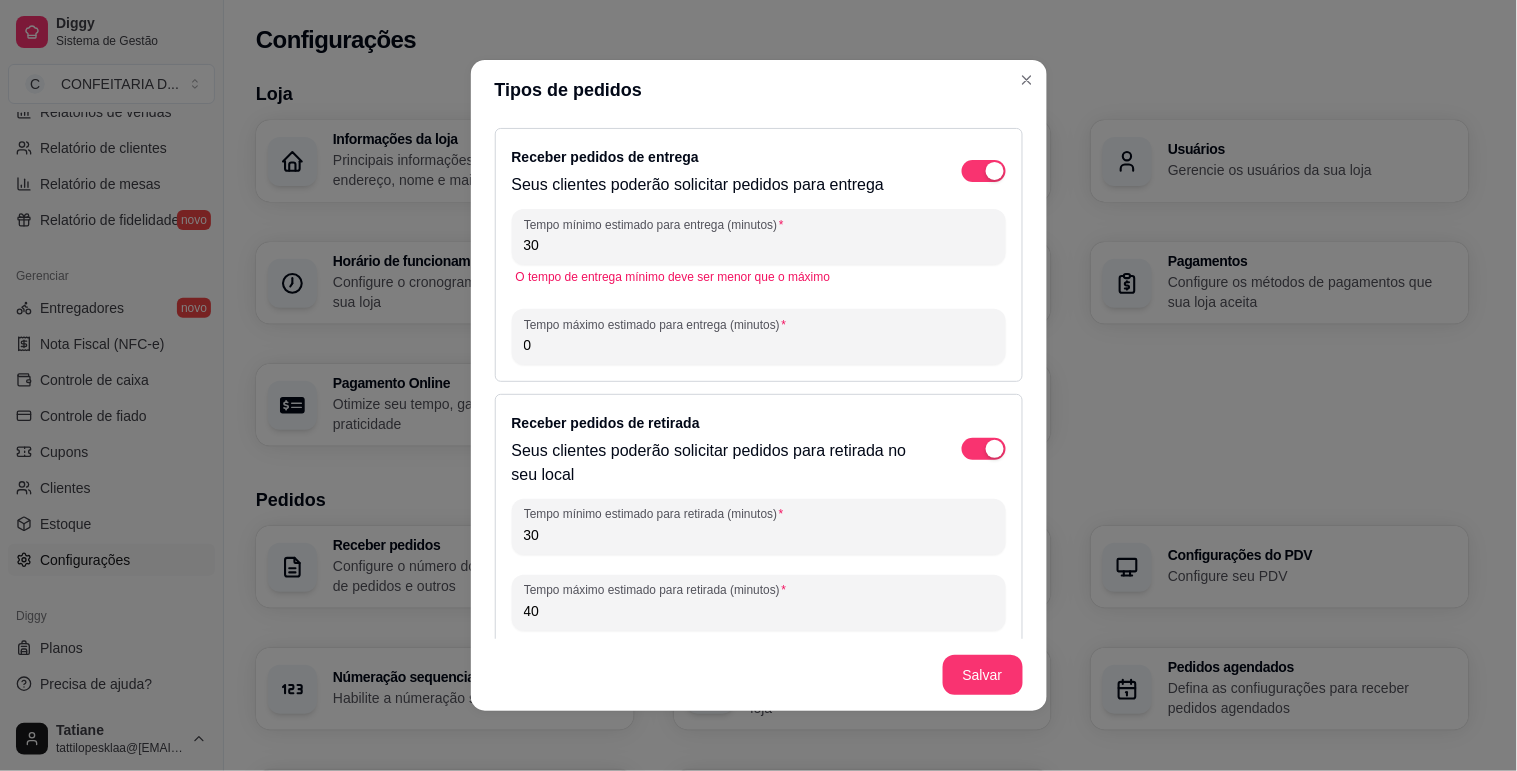 click on "0" at bounding box center [759, 345] 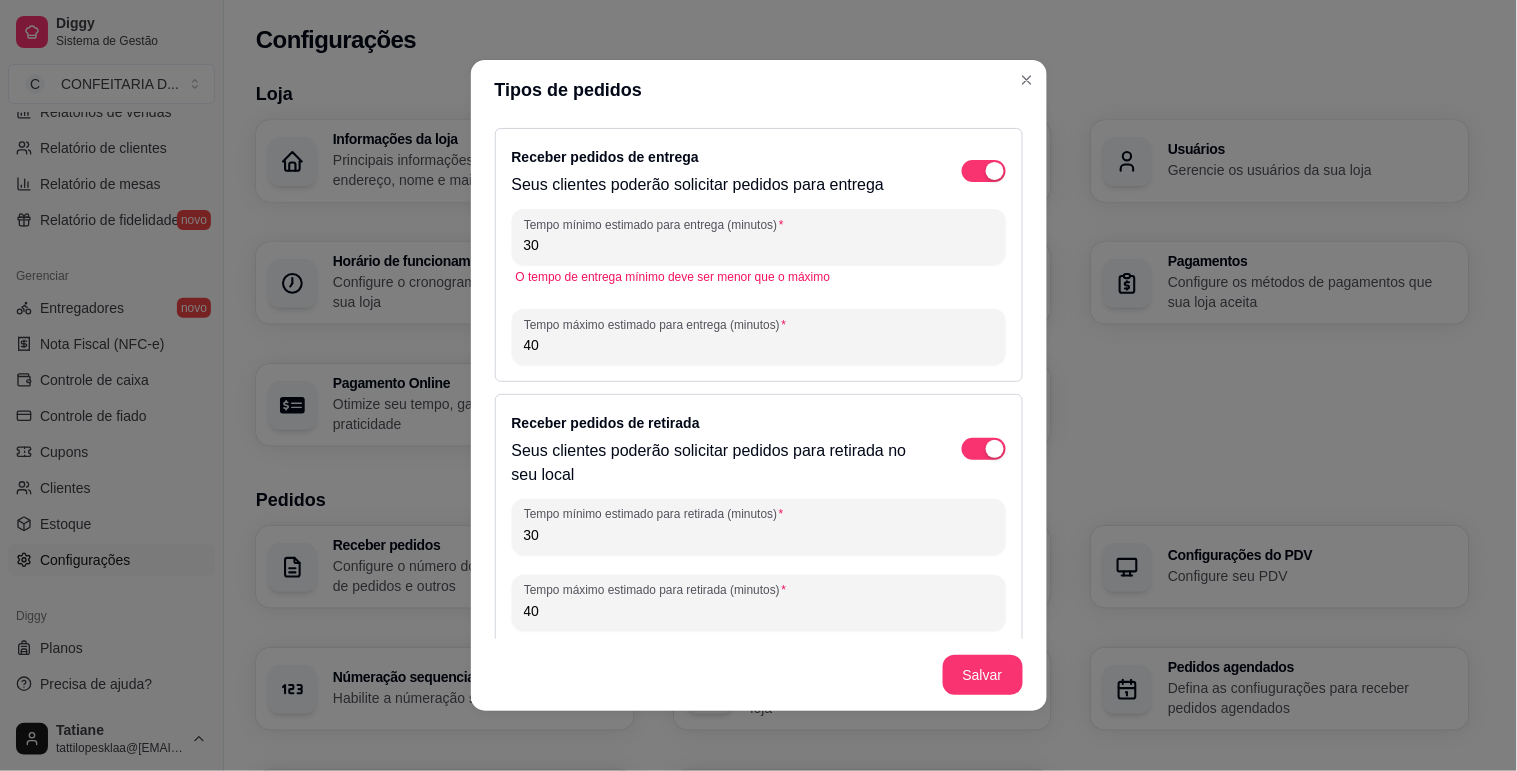 type on "40" 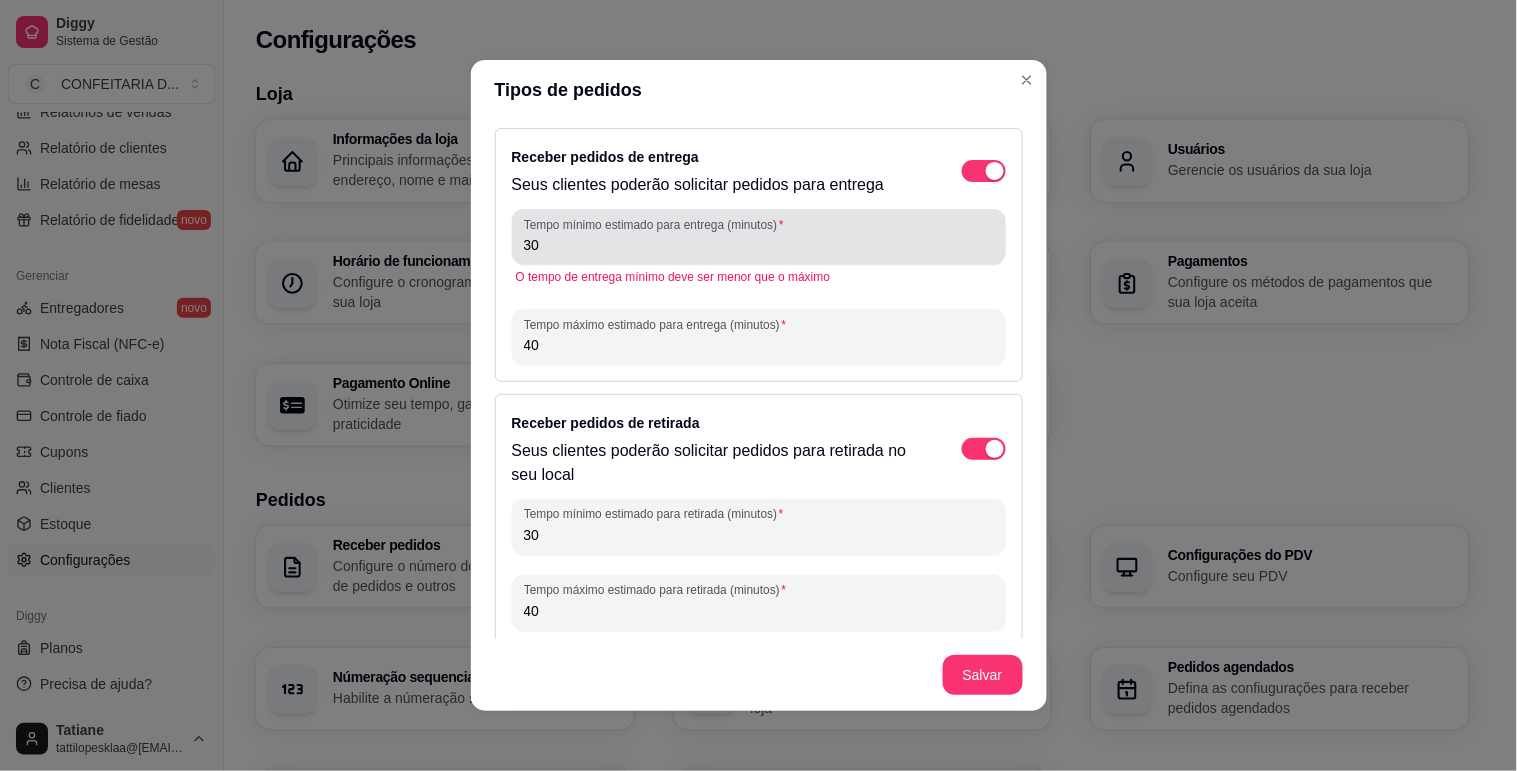 click on "30" at bounding box center (759, 237) 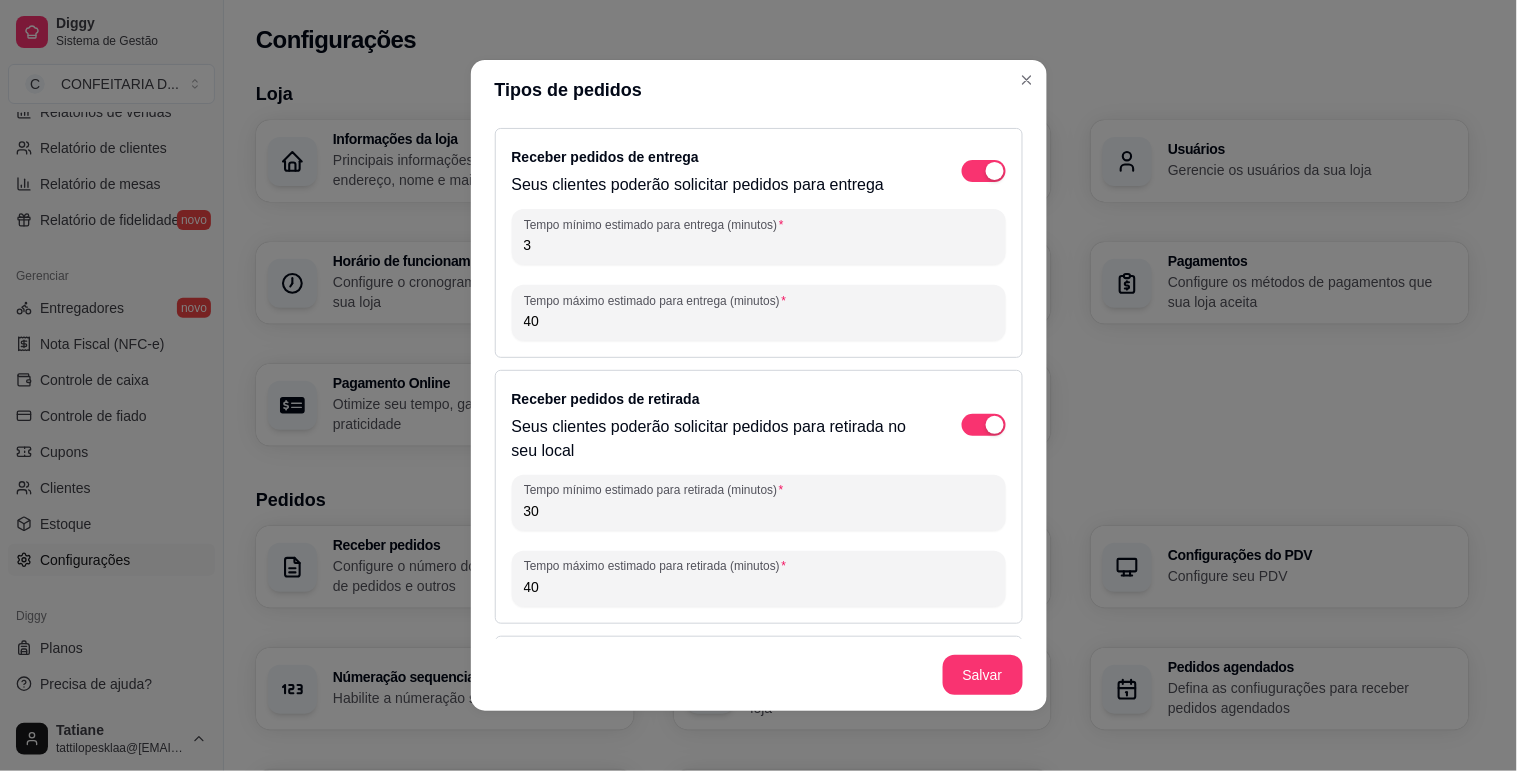 type on "30" 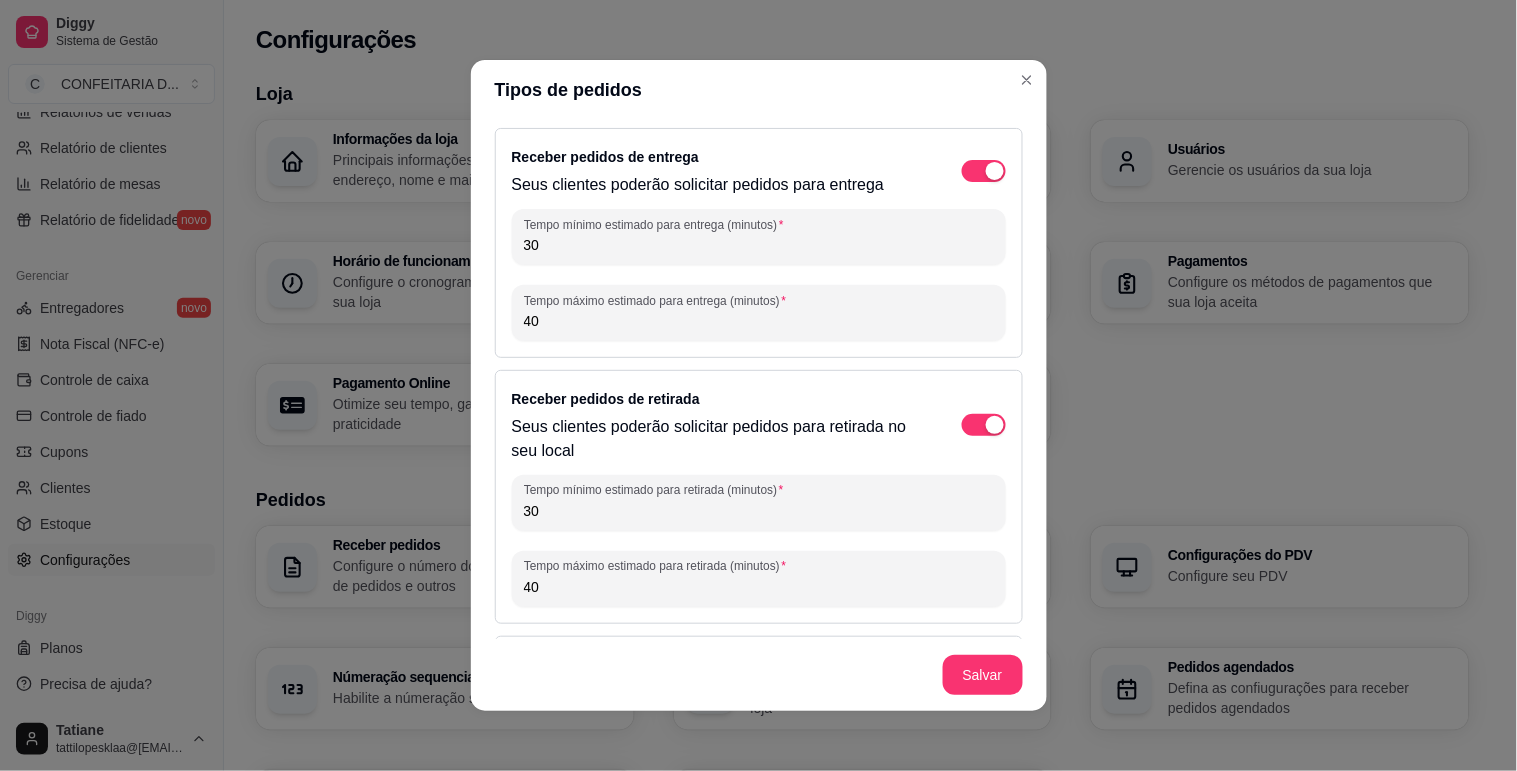 scroll, scrollTop: 115, scrollLeft: 0, axis: vertical 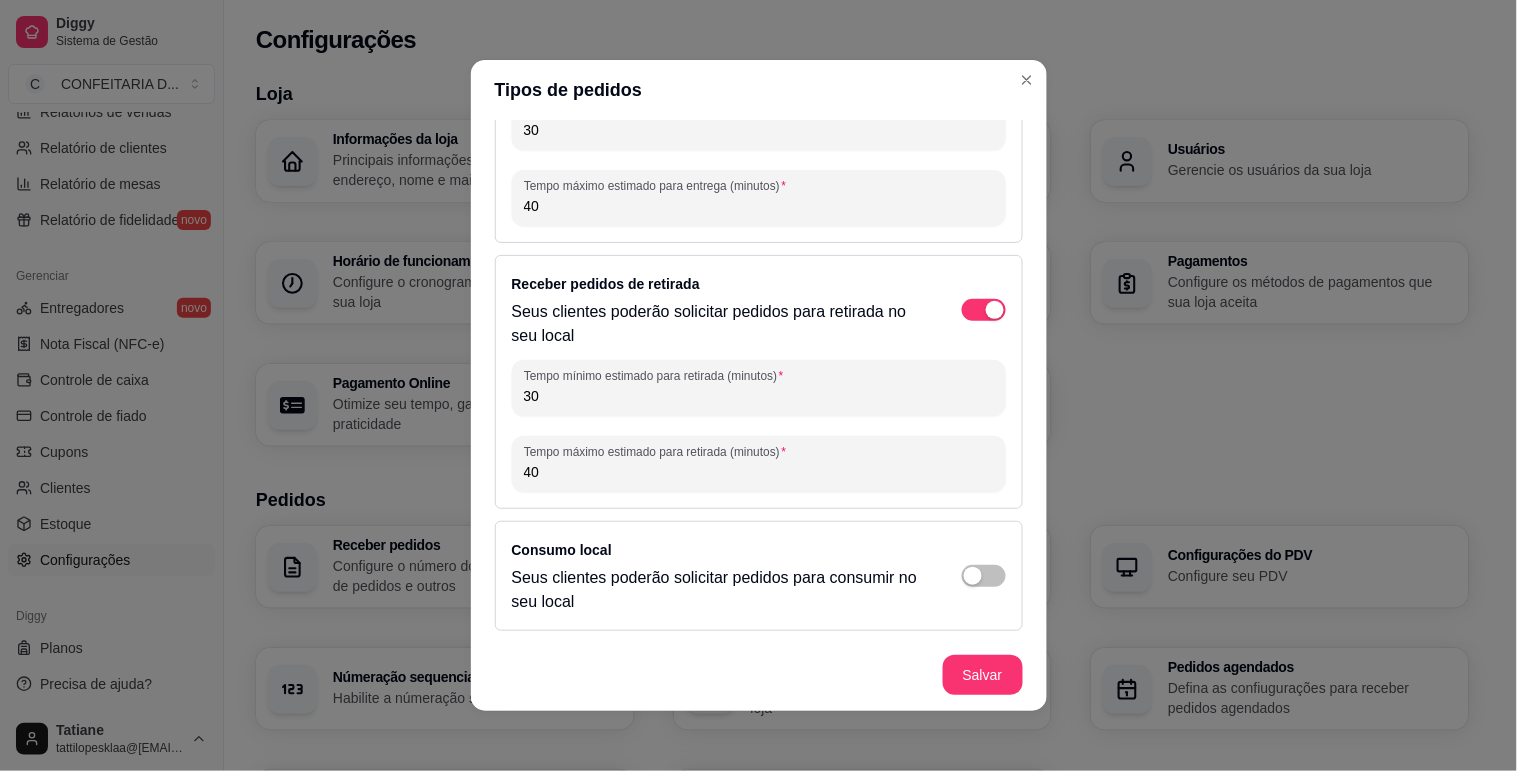 drag, startPoint x: 564, startPoint y: 201, endPoint x: 438, endPoint y: 201, distance: 126 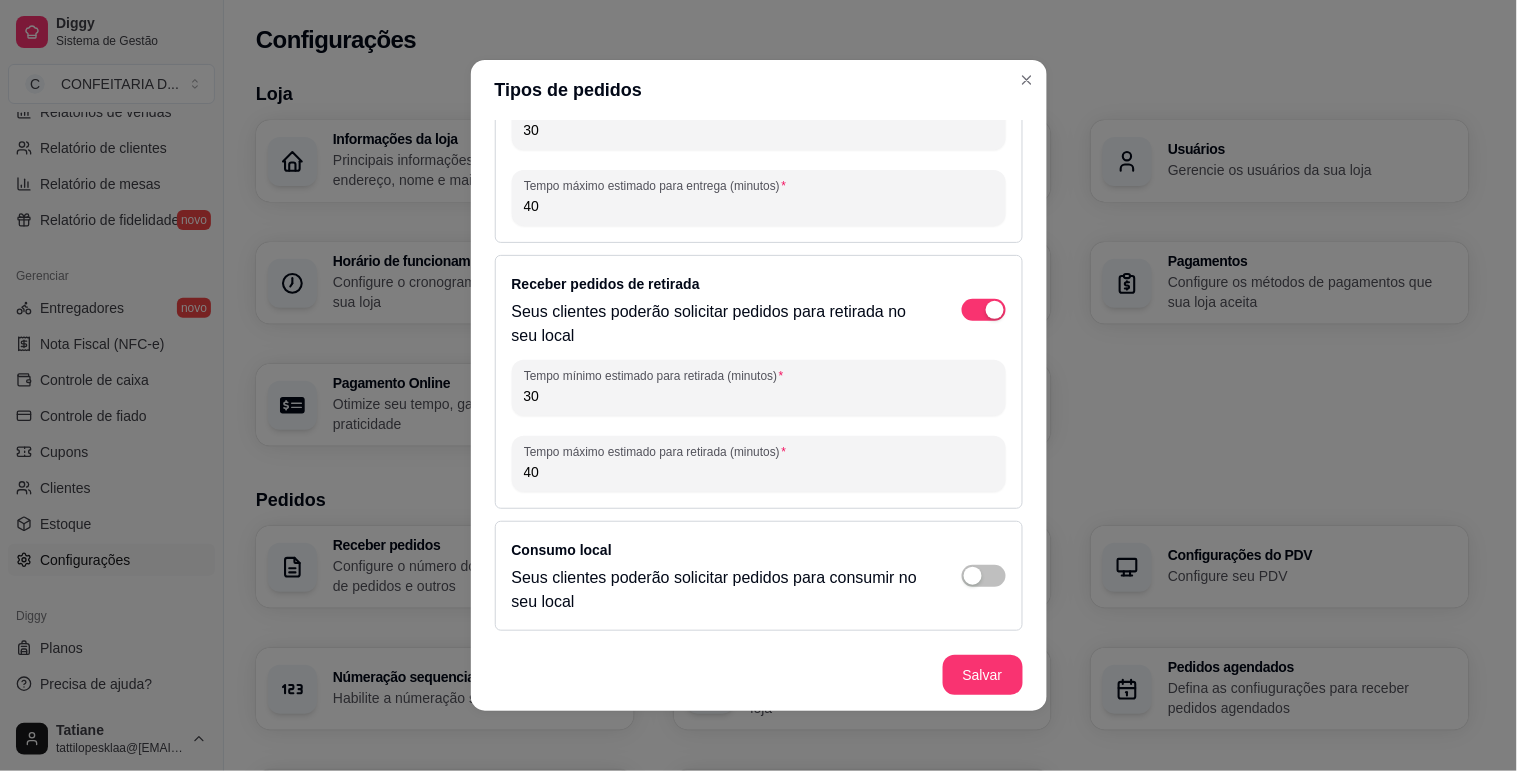 click on "Seus clientes poderão solicitar pedidos para entrega Receber pedidos de retirada Seus clientes poderão solicitar pedidos para retirada no seu local Tempo mínimo estimado para retirada (minutos) 30 Tempo máximo estimado para retirada (minutos) 40 Consumo local Seus clientes poderão solicitar pedidos para consumir no seu local Salvar" at bounding box center (758, 385) 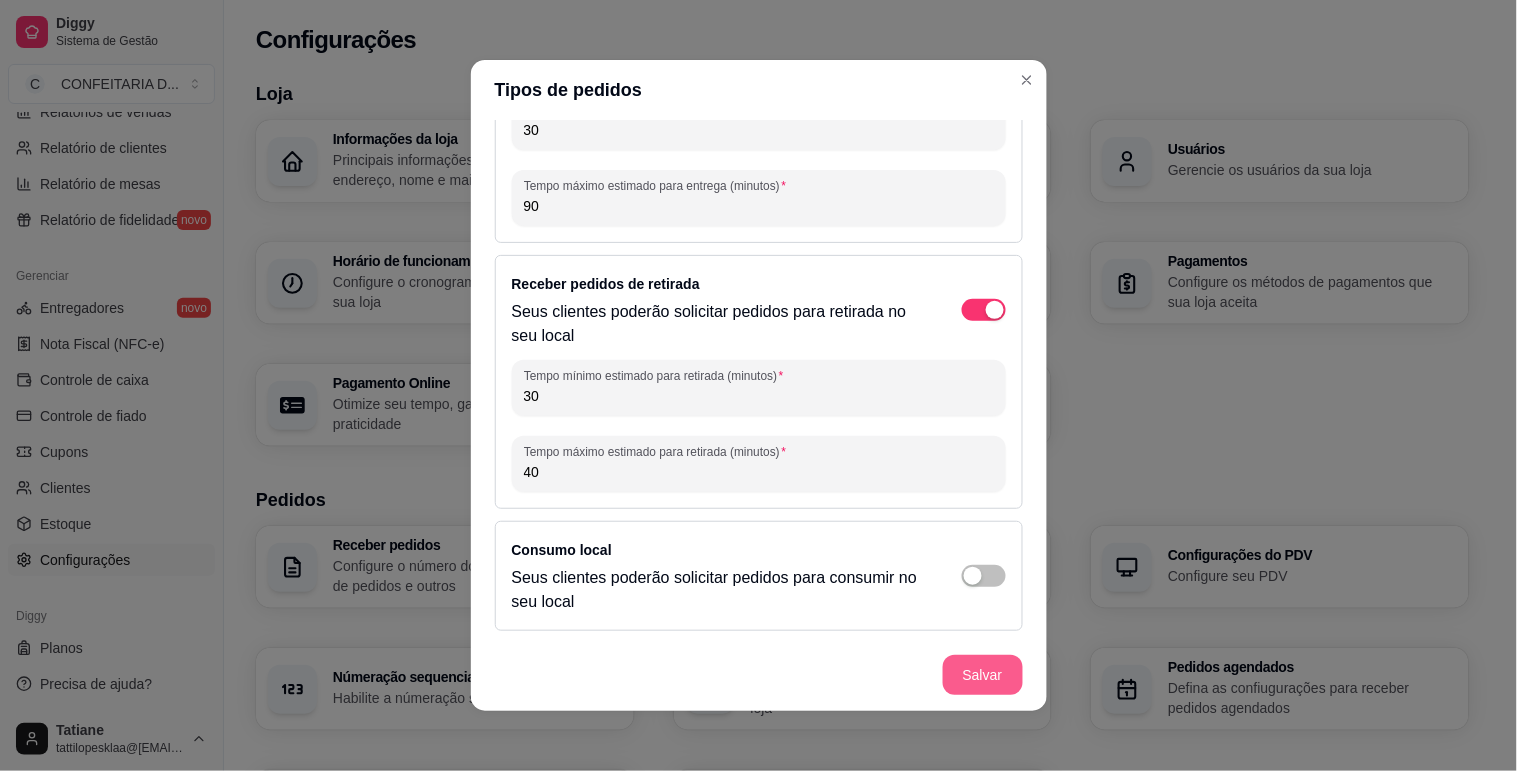 type on "90" 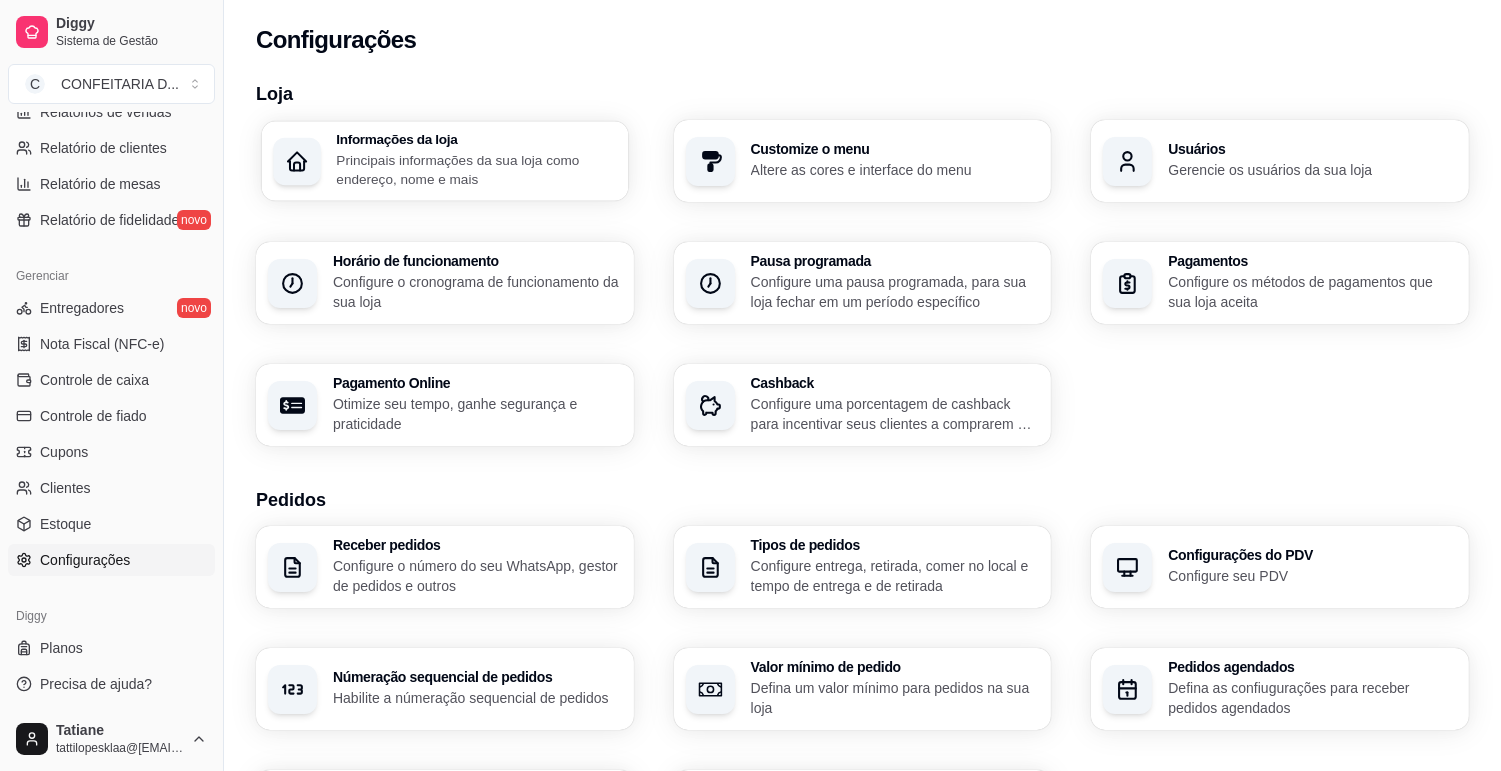 click on "Principais informações da sua loja como endereço, nome e mais" at bounding box center (476, 169) 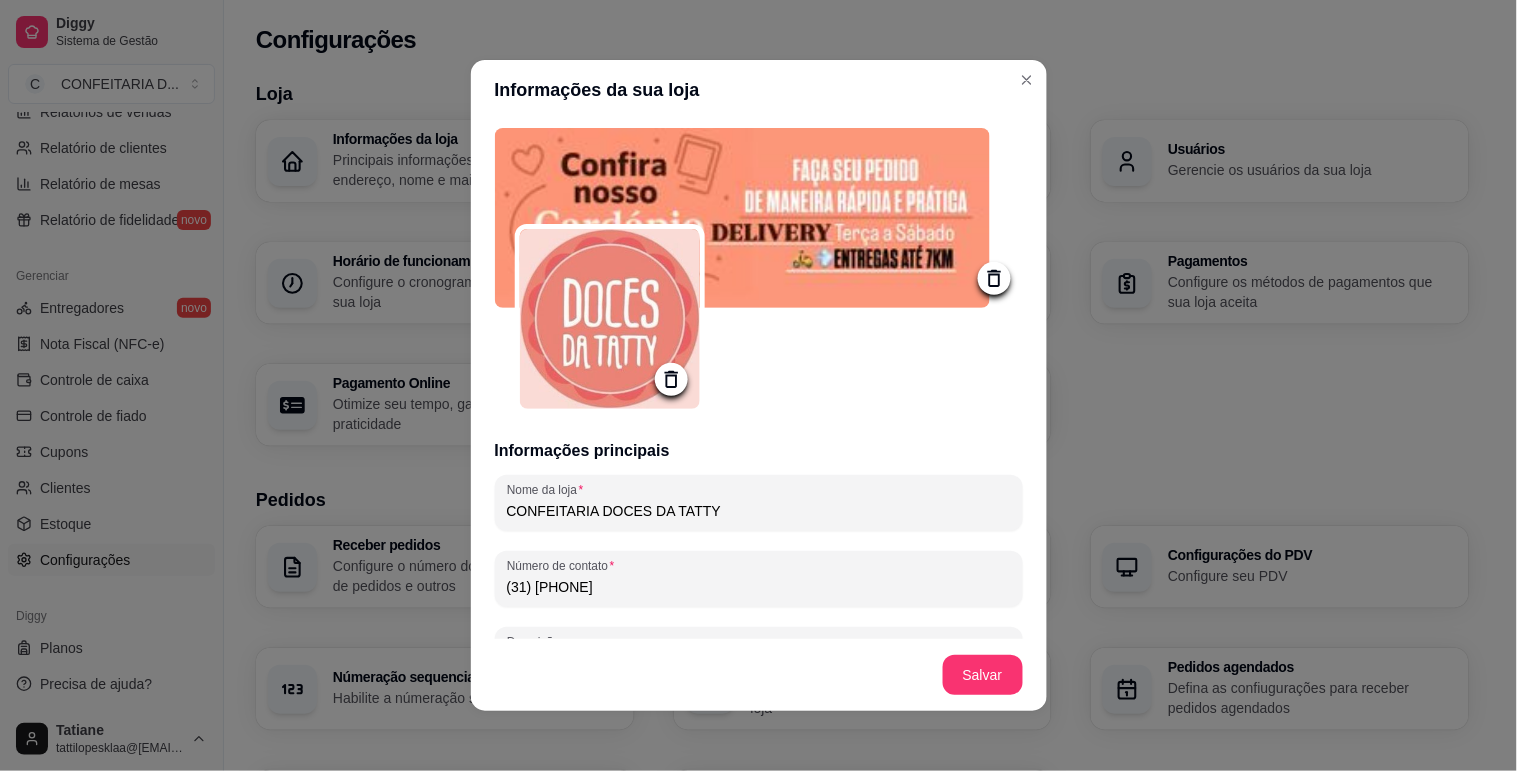 type on "✨✨✨DESPERTANDO DOCES EMOÇÕES✨✨✨Delivery de terça a sábado,Entregas até 7km🛵💨Retiradas por UBER  /  99POP  Moto  Entrega🛵 📦 FAÇA SEU PEDIDO 📲⬇️" 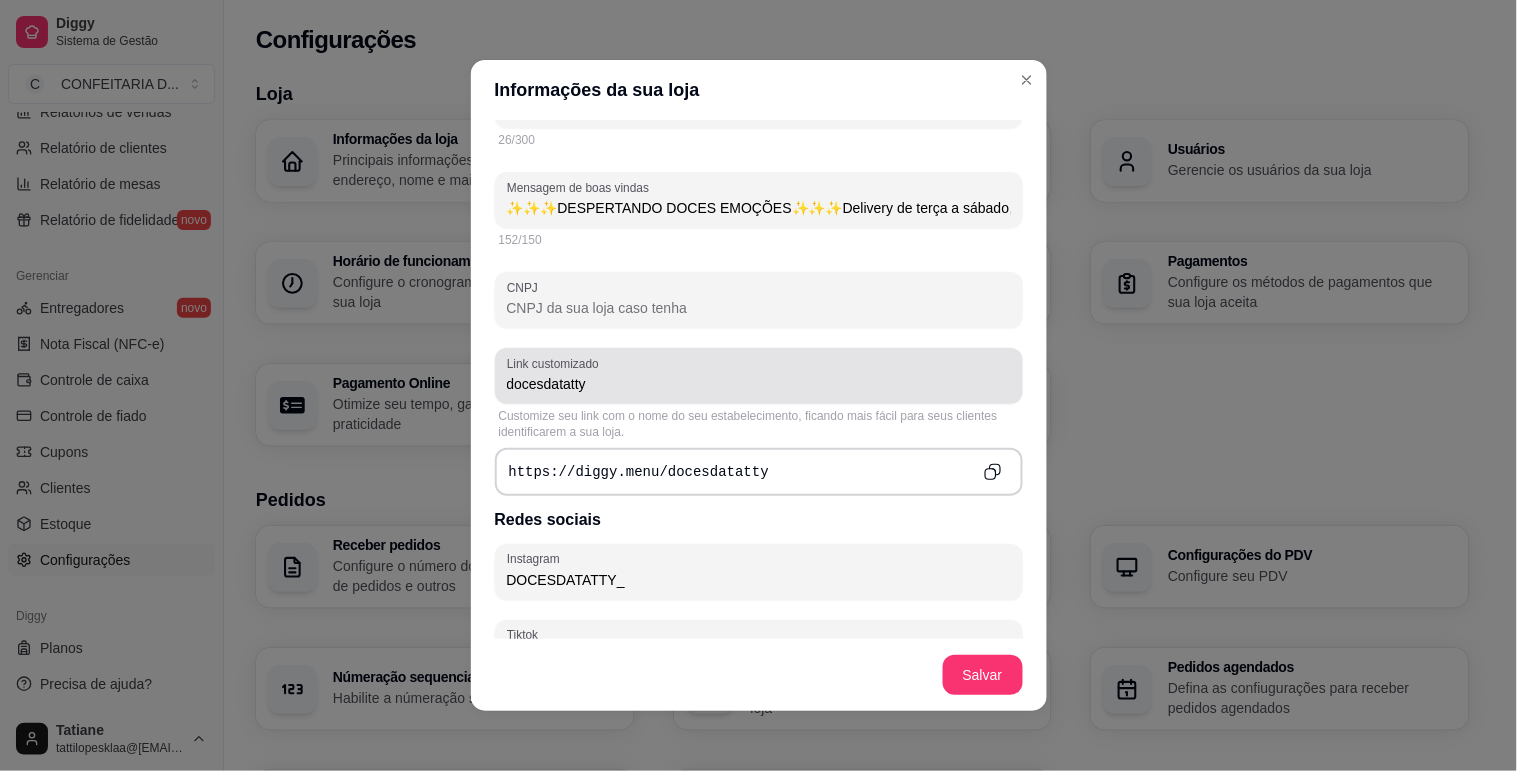 scroll, scrollTop: 333, scrollLeft: 0, axis: vertical 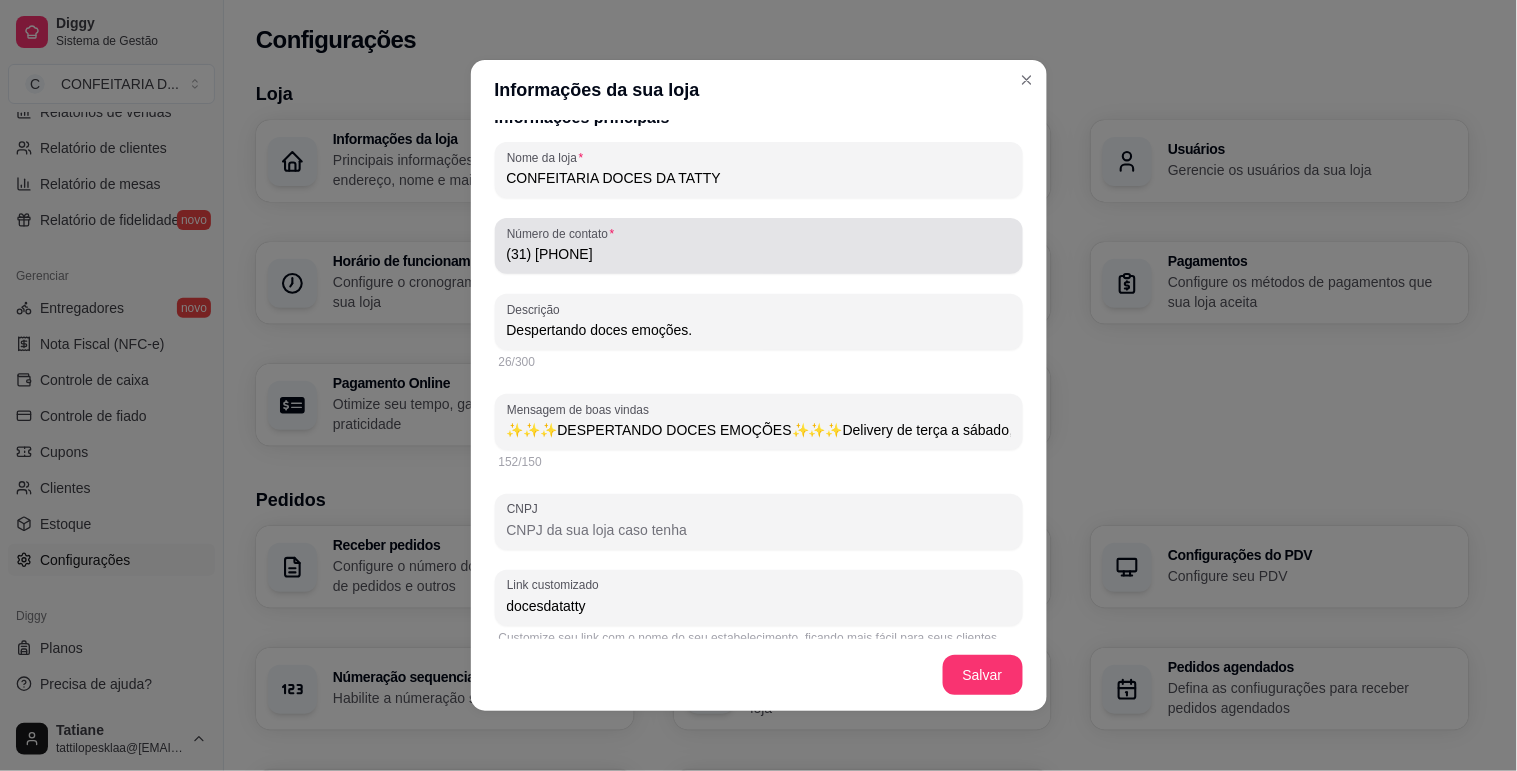 click on "(31) [PHONE]" at bounding box center (759, 254) 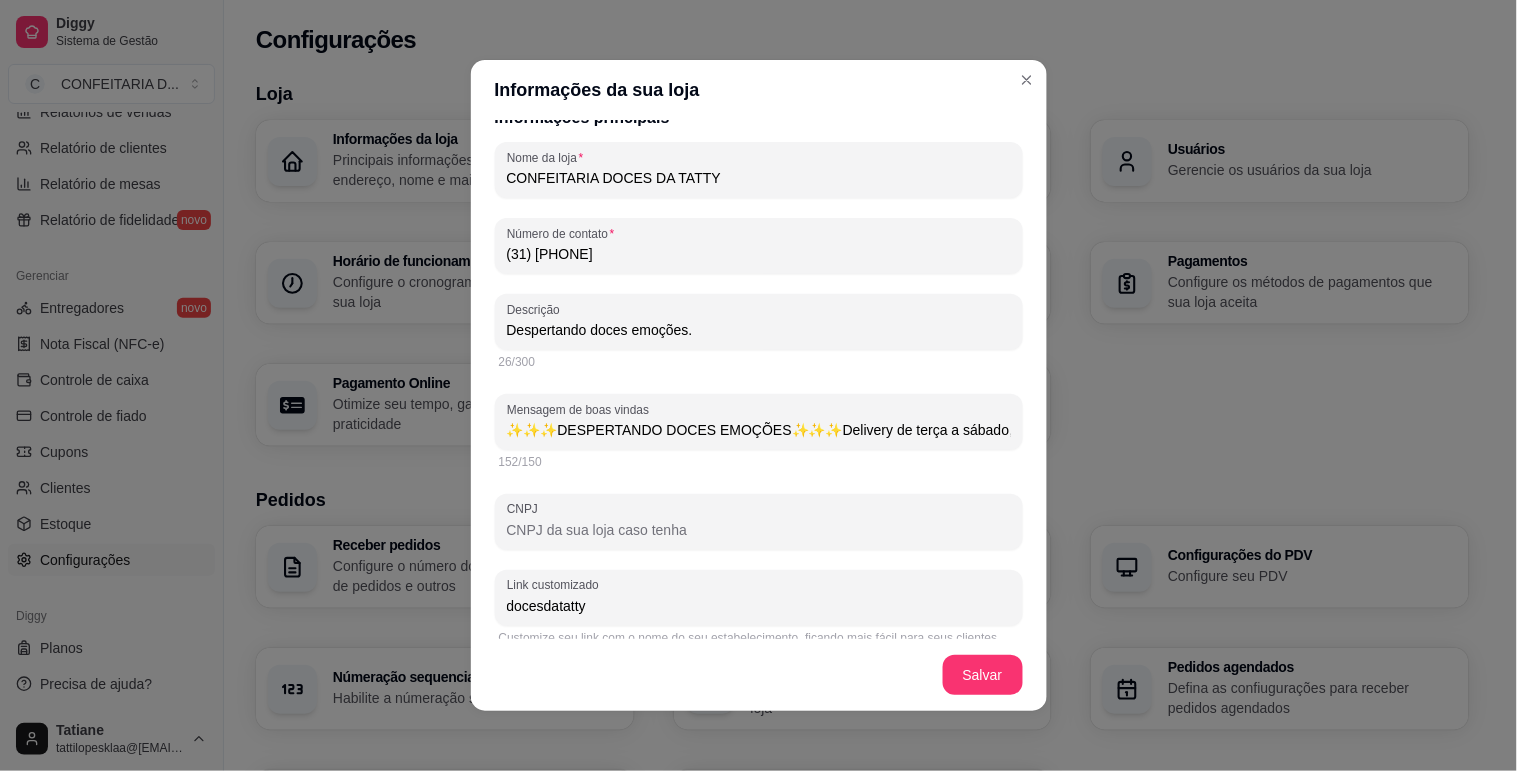 click on "(31) [PHONE]" at bounding box center [759, 254] 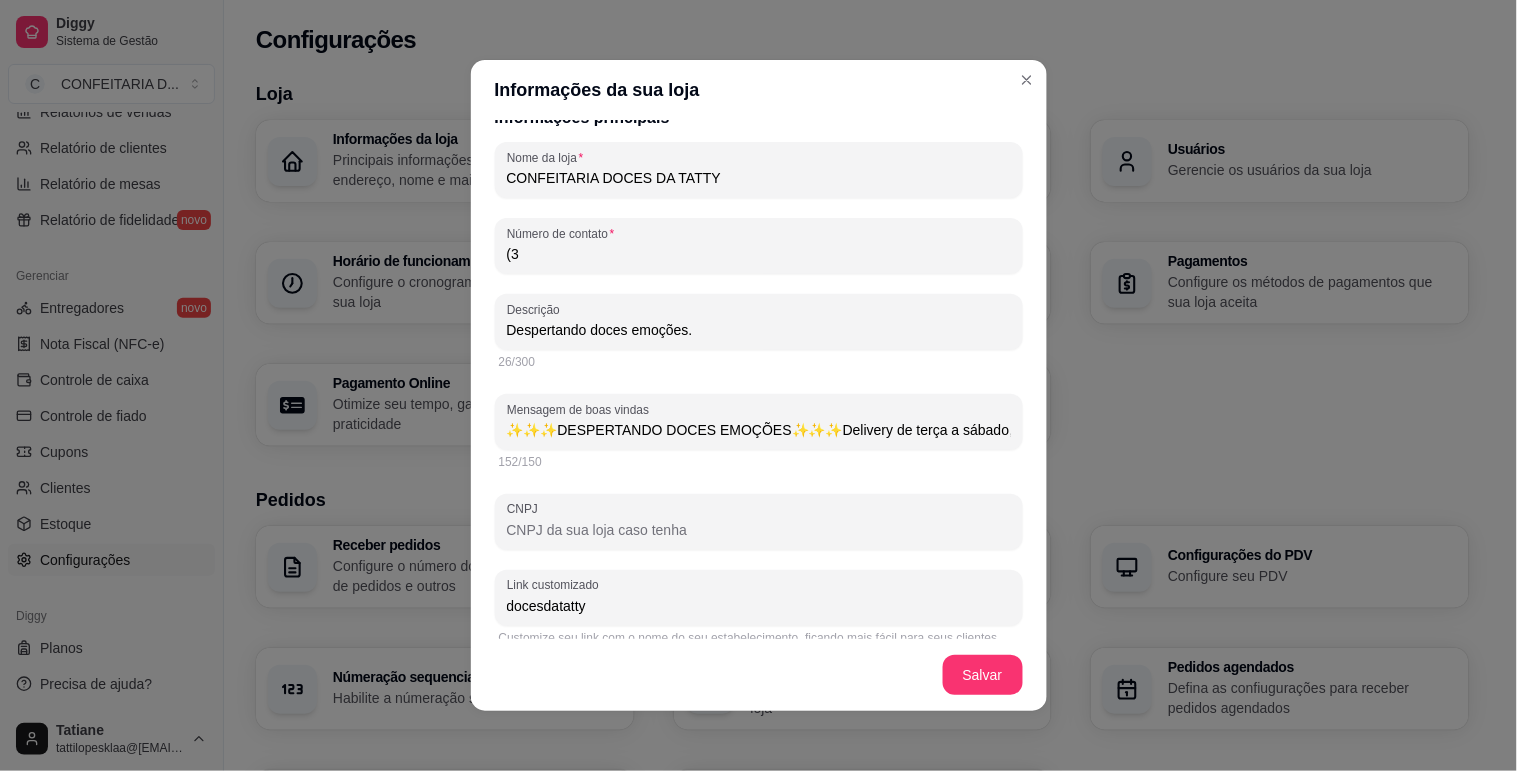 type on "(31" 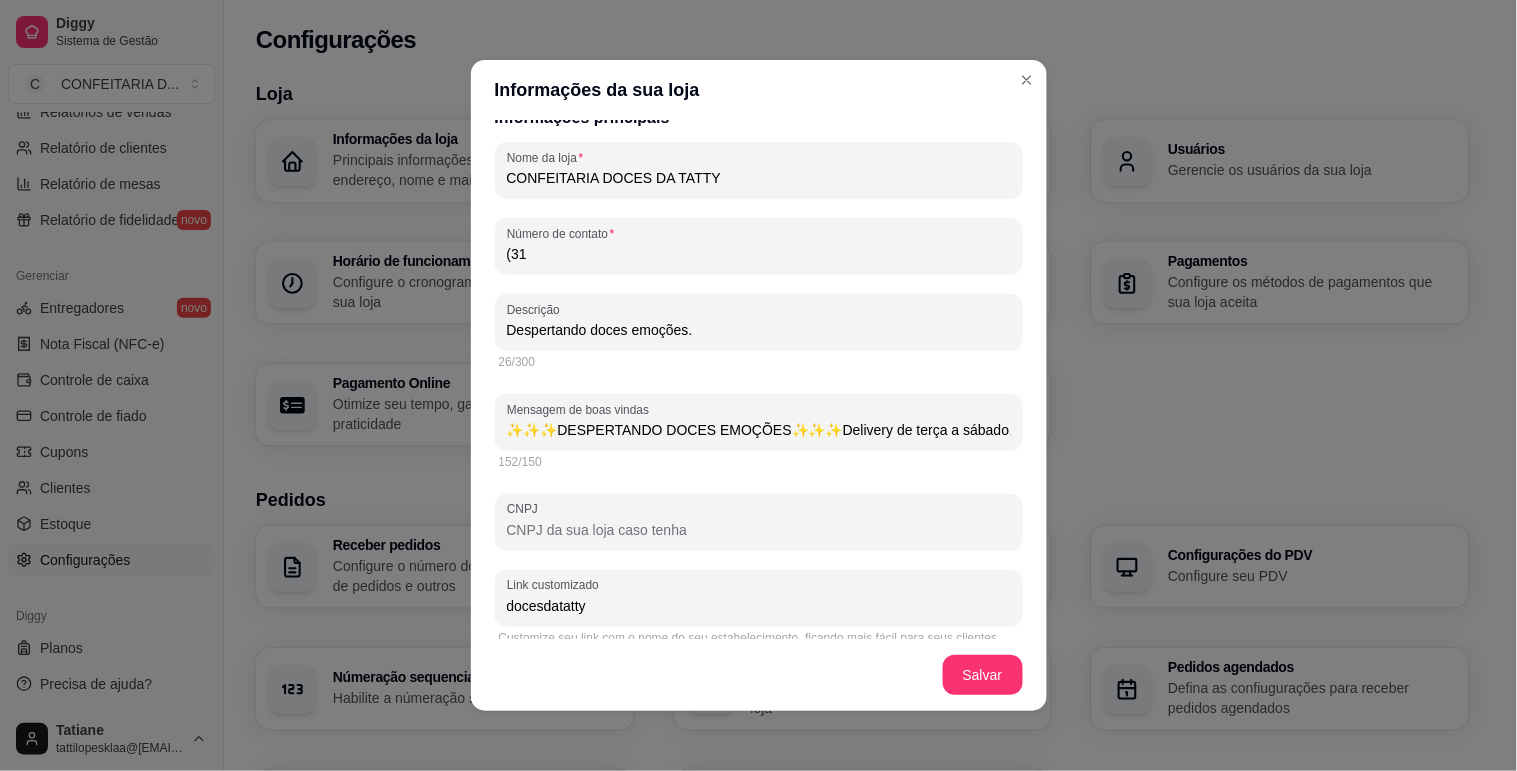 type on "(31) 9" 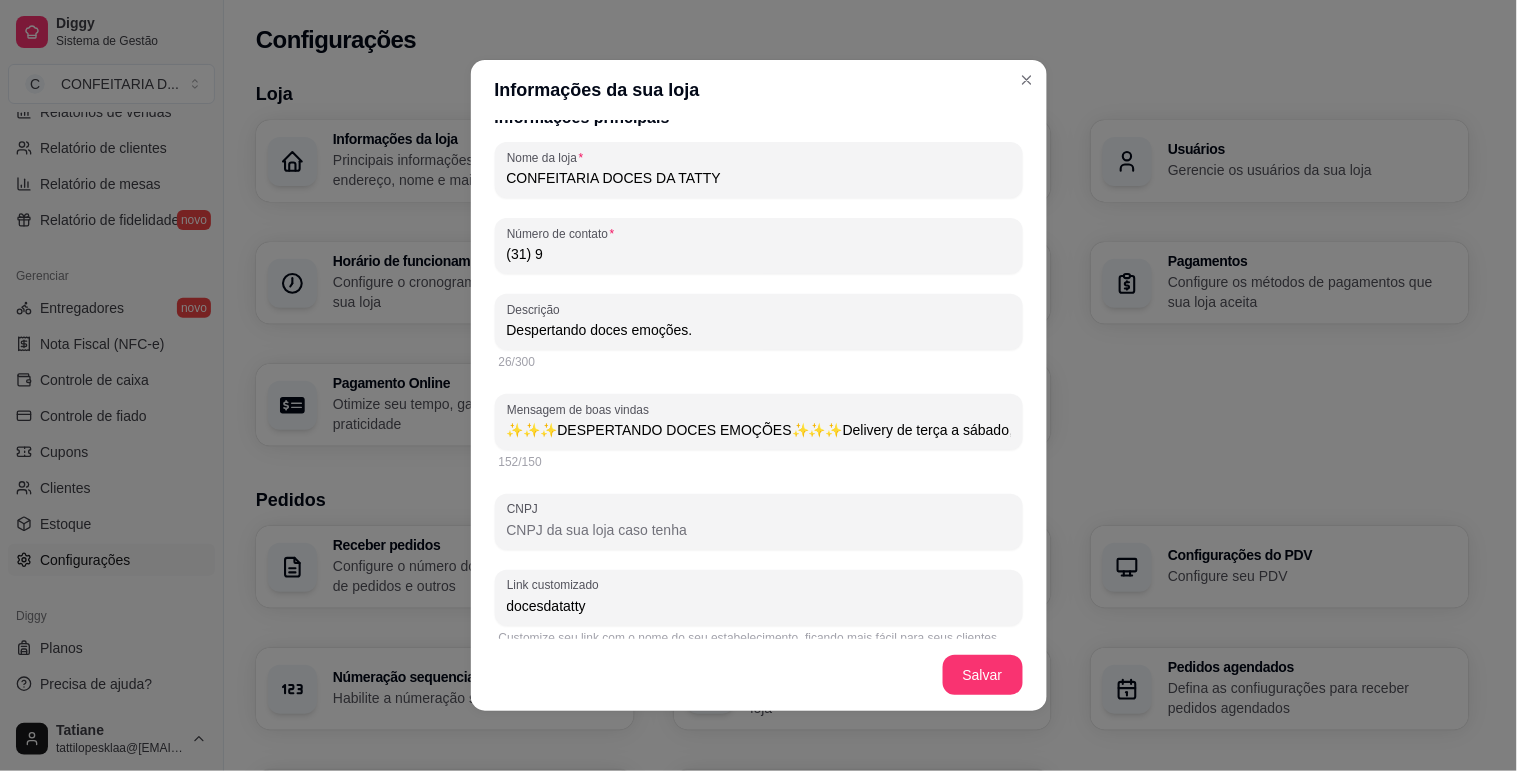 type on "(31) [PHONE]" 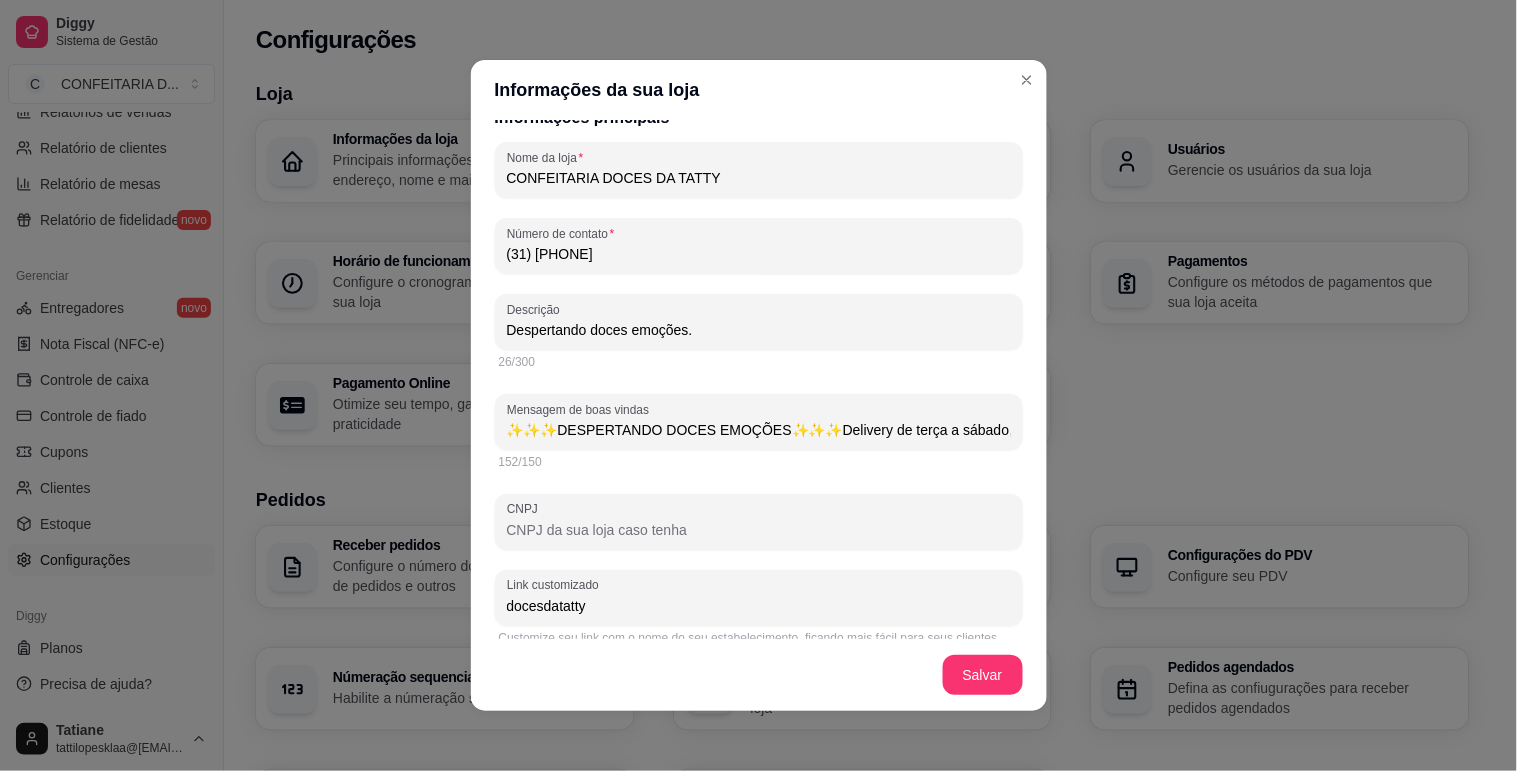 type on "(31) [PHONE]" 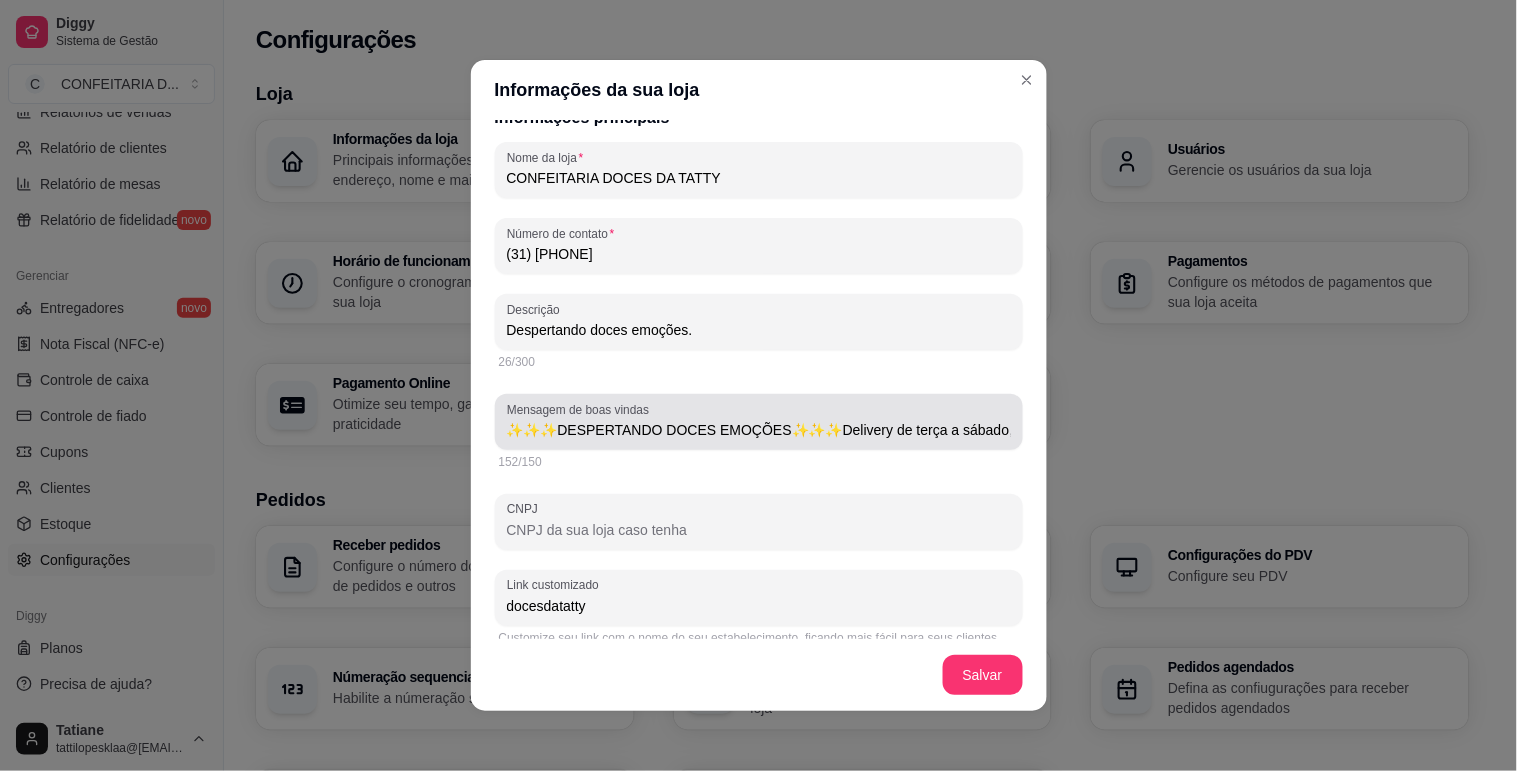 type on "✨✨✨DESPERTANDO DOCES EMOÇÕES✨✨✨Delivery de terça a sábado,Entregas até 7km🛵💨Retiradas por UBER  /  99POP  Moto  Entrega🛵 📦 FAÇA SEU PEDIDO 📲⬇️" 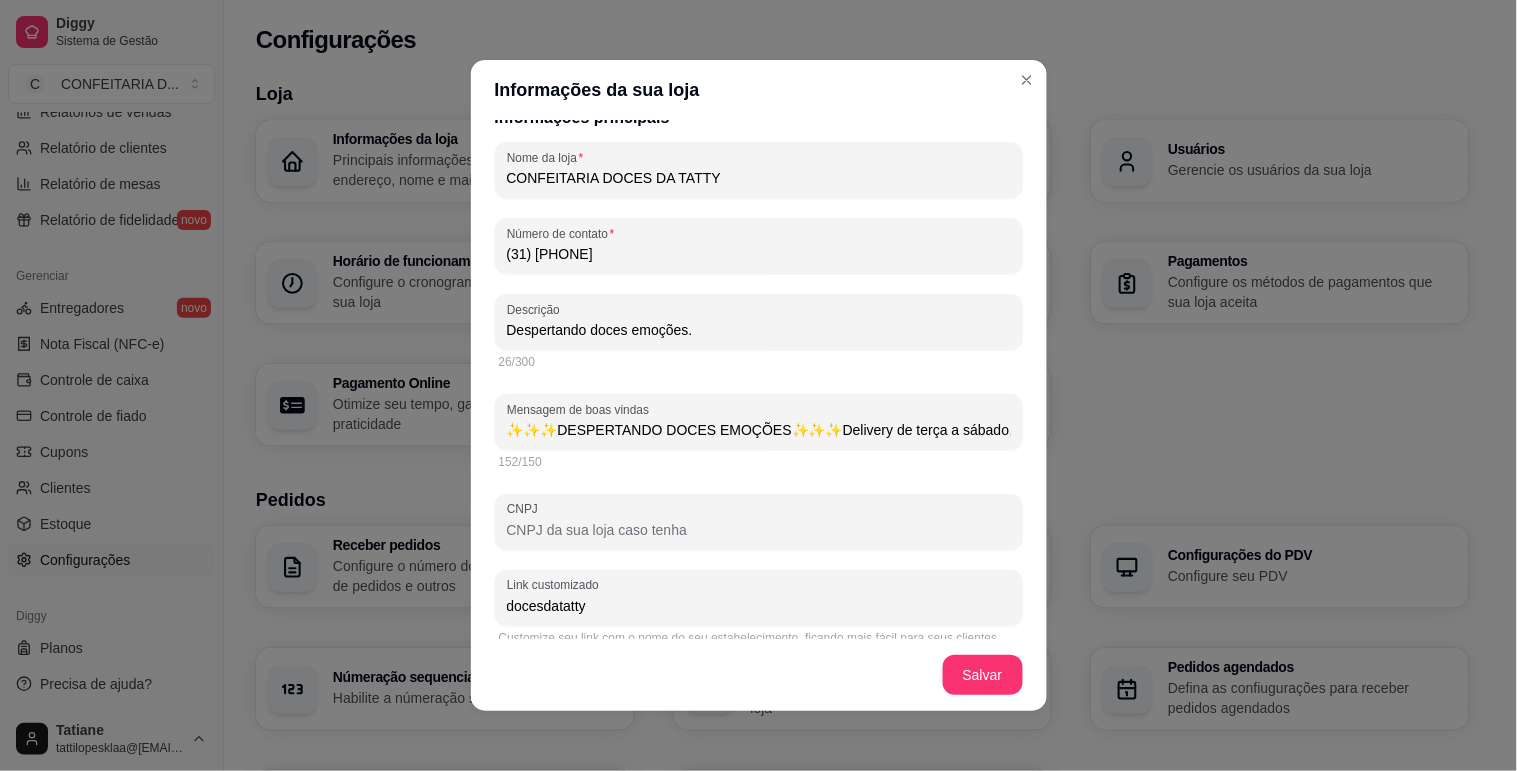 type on "(31) [PHONE]" 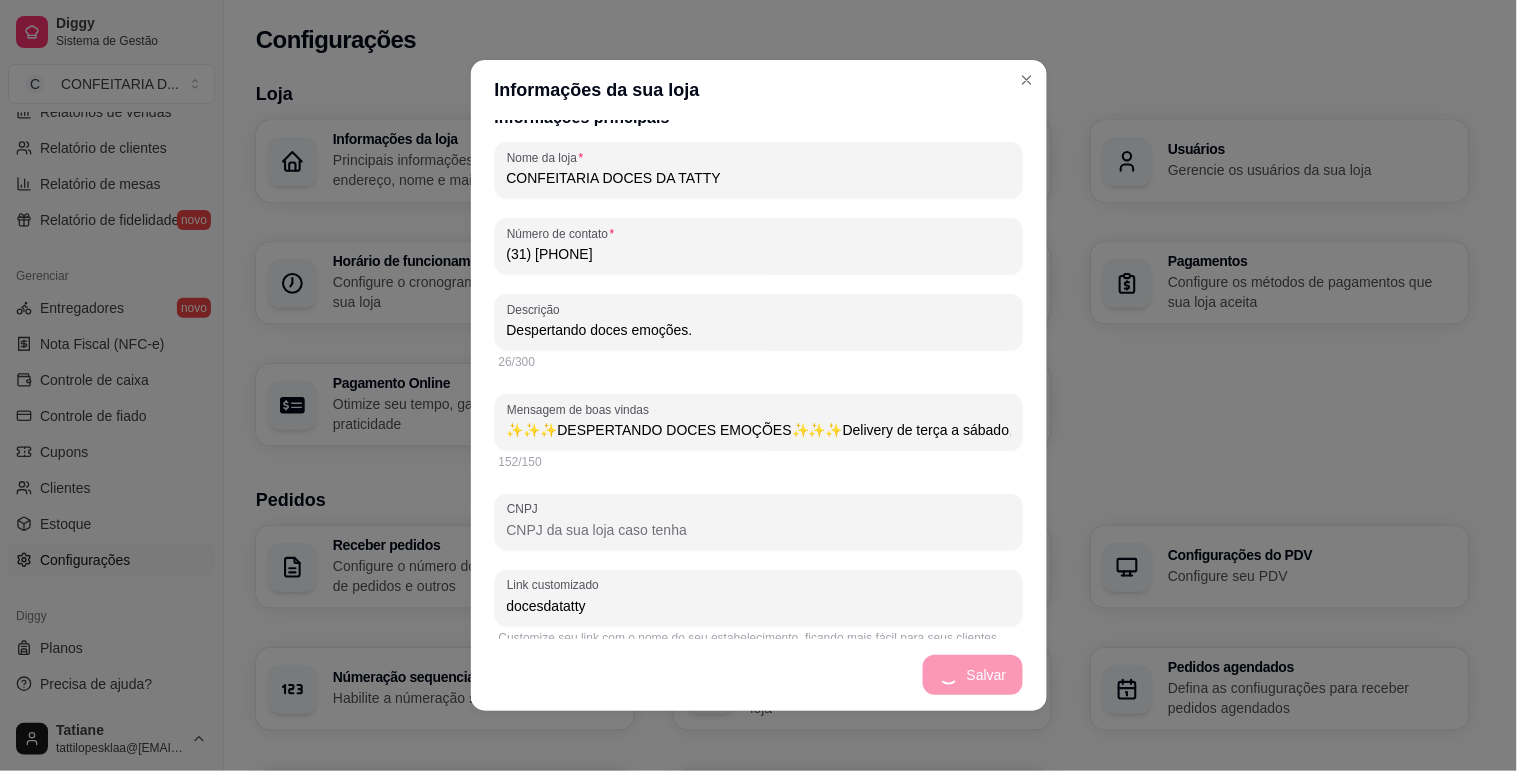 type on "✨✨✨DESPERTANDO DOCES EMOÇÕES✨✨✨Delivery de terça a sábado,Entregas até 7km🛵💨Retiradas por UBER  /  99POP  Moto  Entrega🛵 📦 FAÇA SEU PEDIDO 📲⬇️" 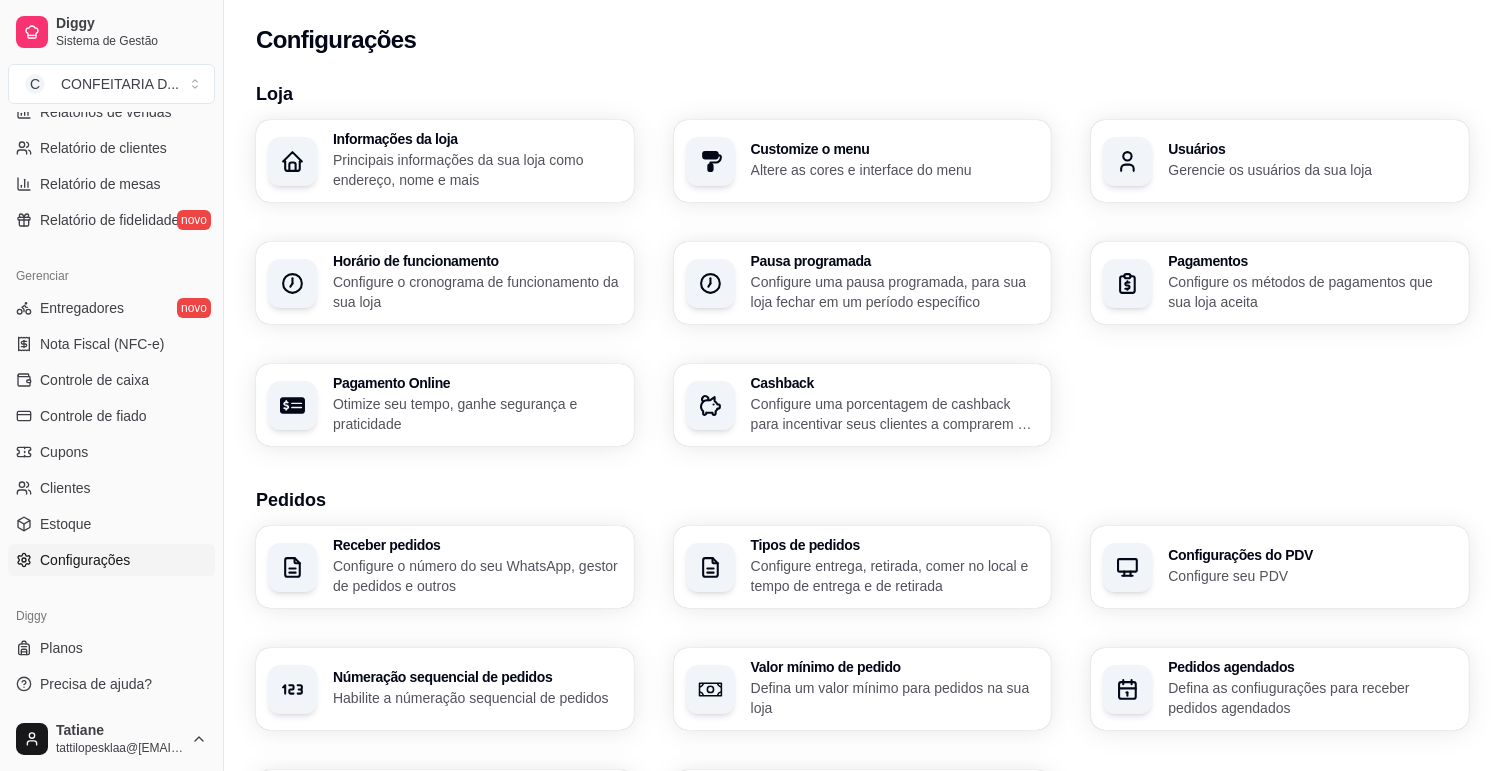 click on "Receber pedidos Configure o número do seu WhatsApp, gestor de pedidos e outros" at bounding box center [445, 567] 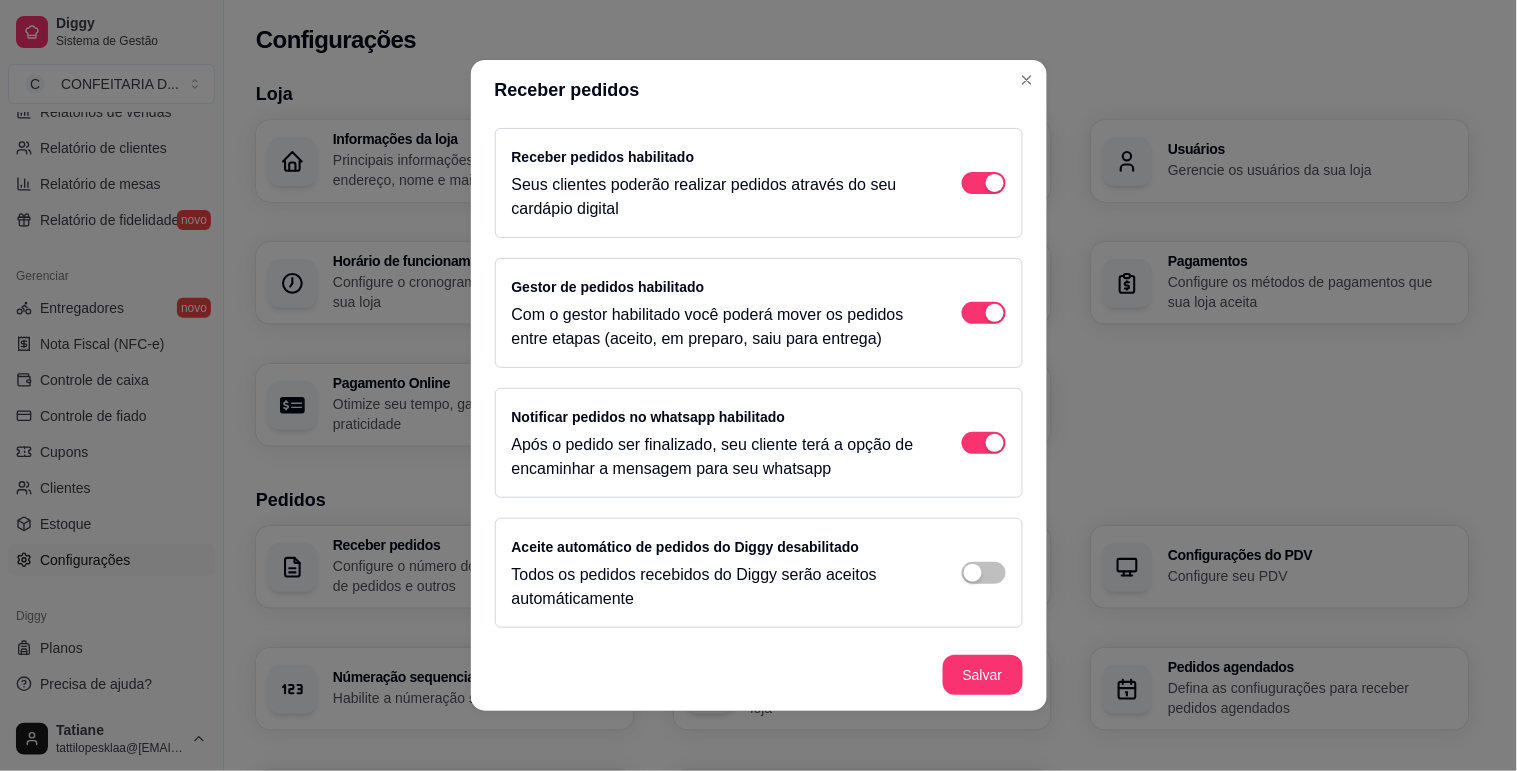 scroll, scrollTop: 97, scrollLeft: 0, axis: vertical 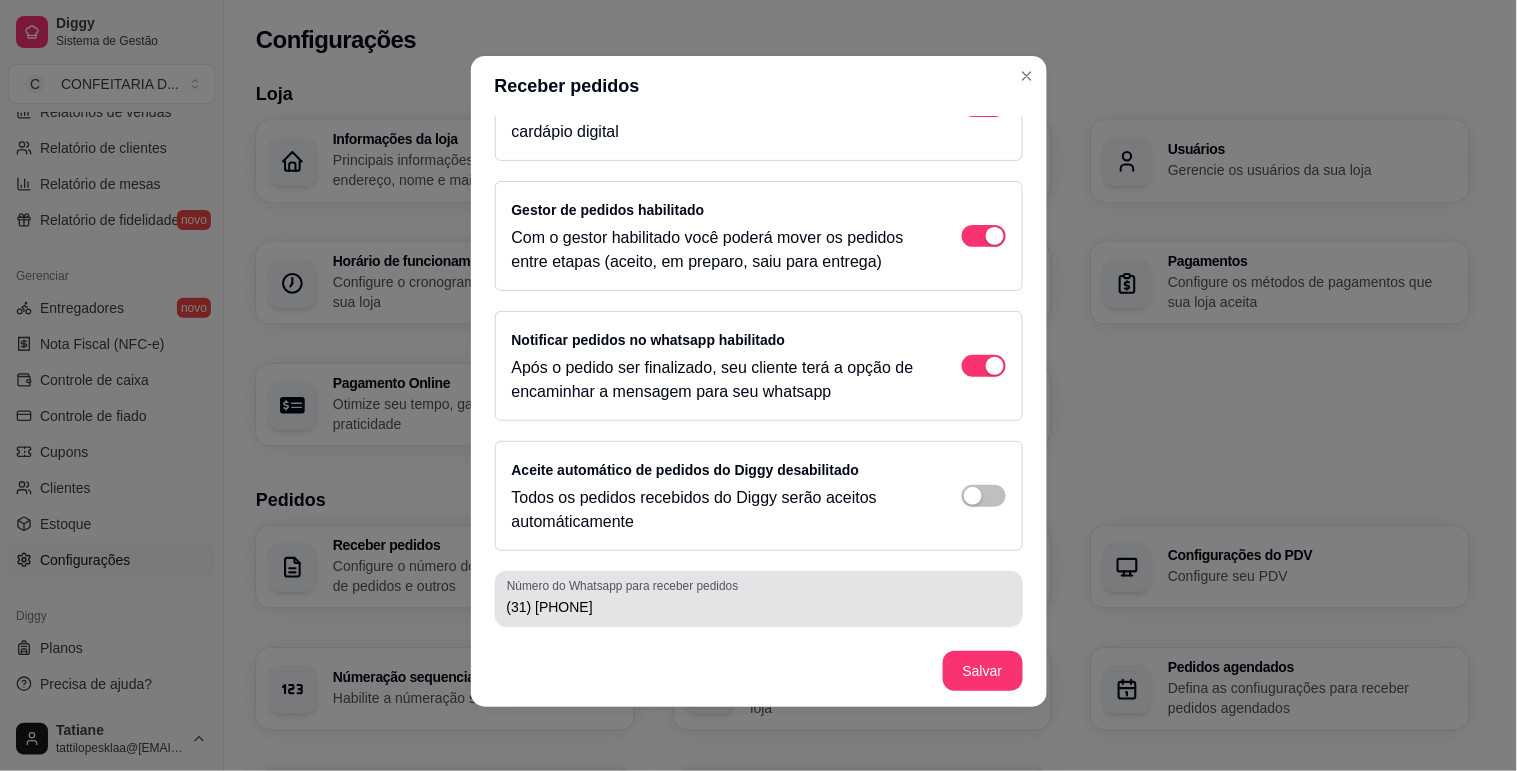 click on "(31) [PHONE]" at bounding box center [759, 599] 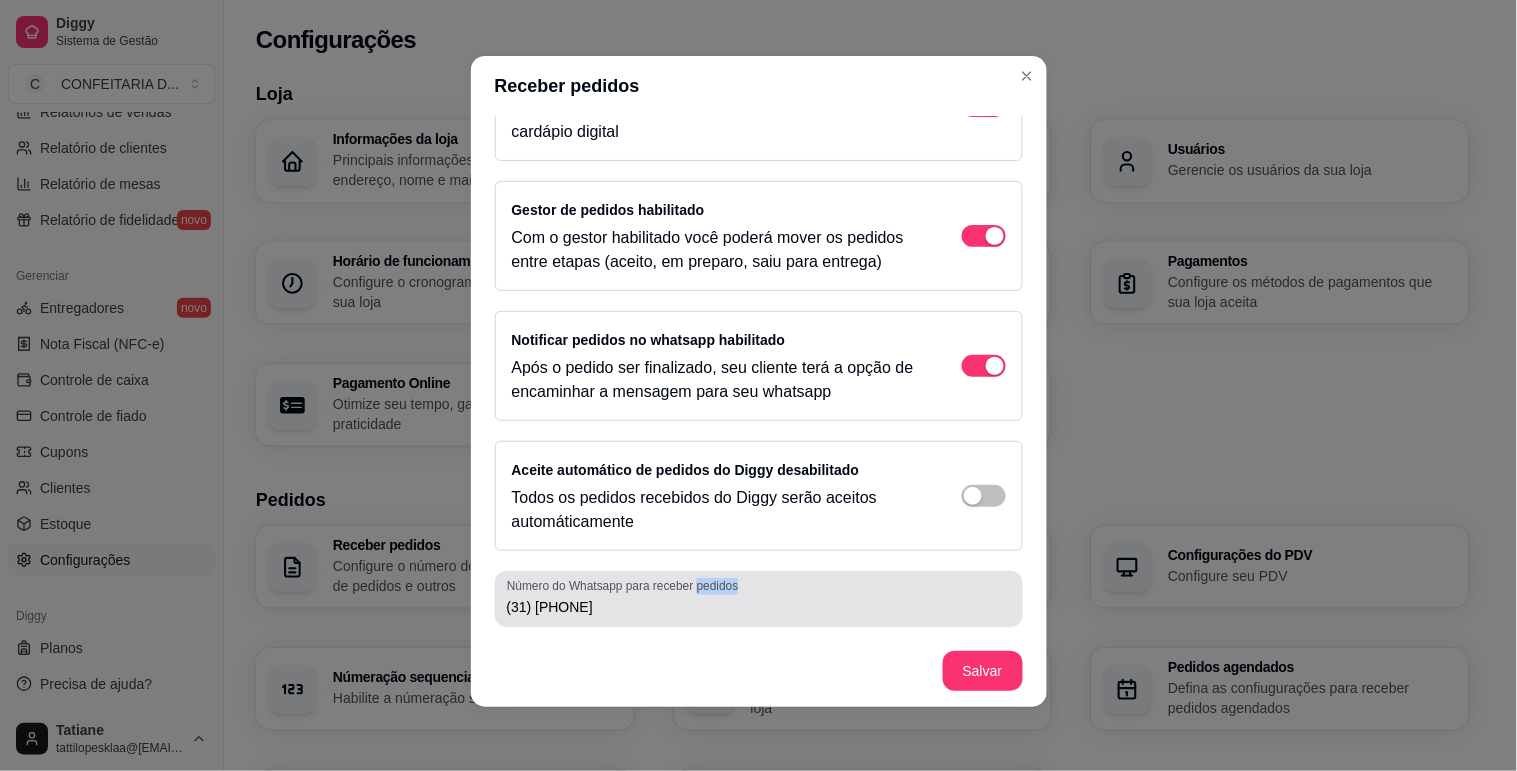click on "(31) [PHONE]" at bounding box center [759, 599] 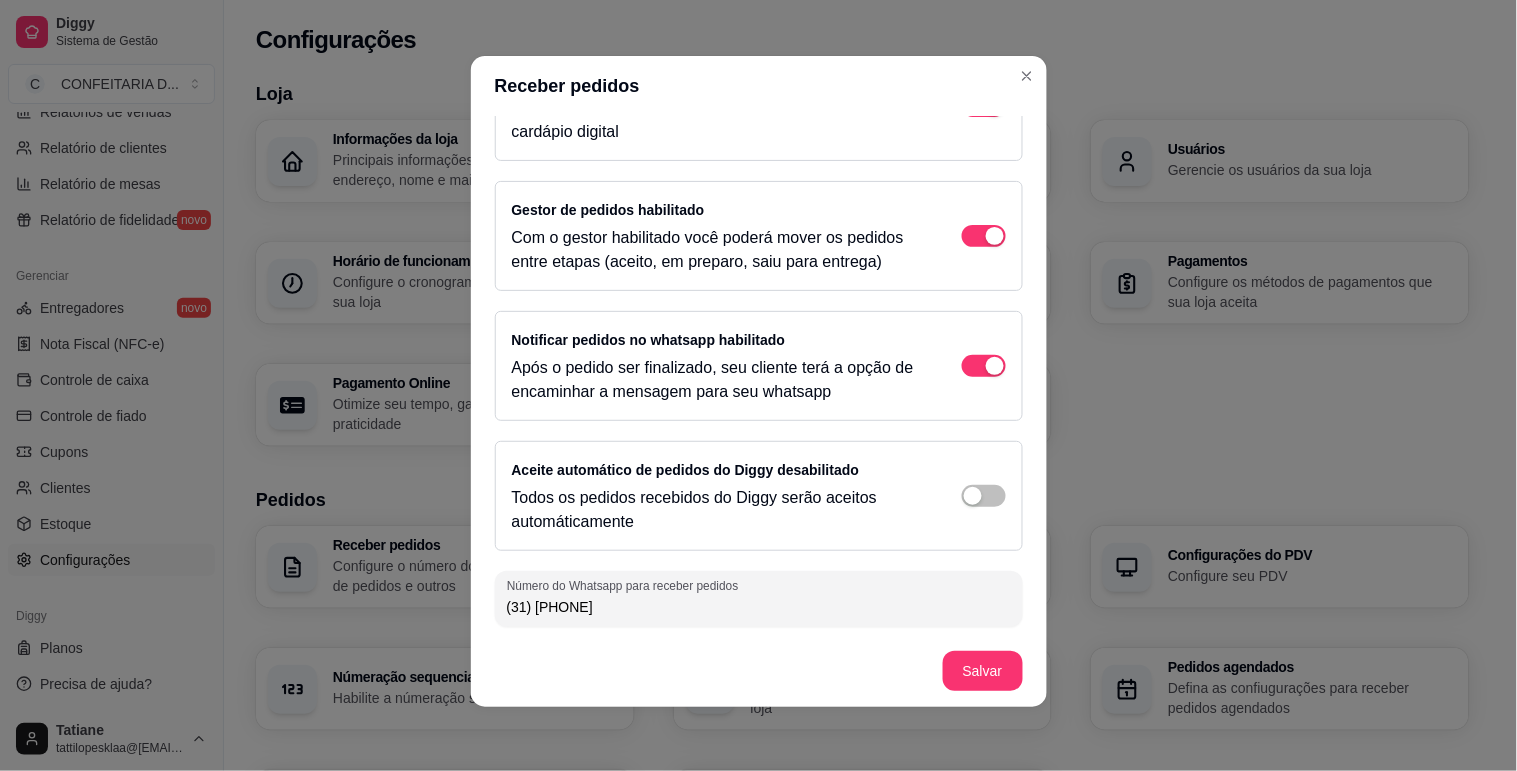 click on "(31) [PHONE]" at bounding box center (759, 607) 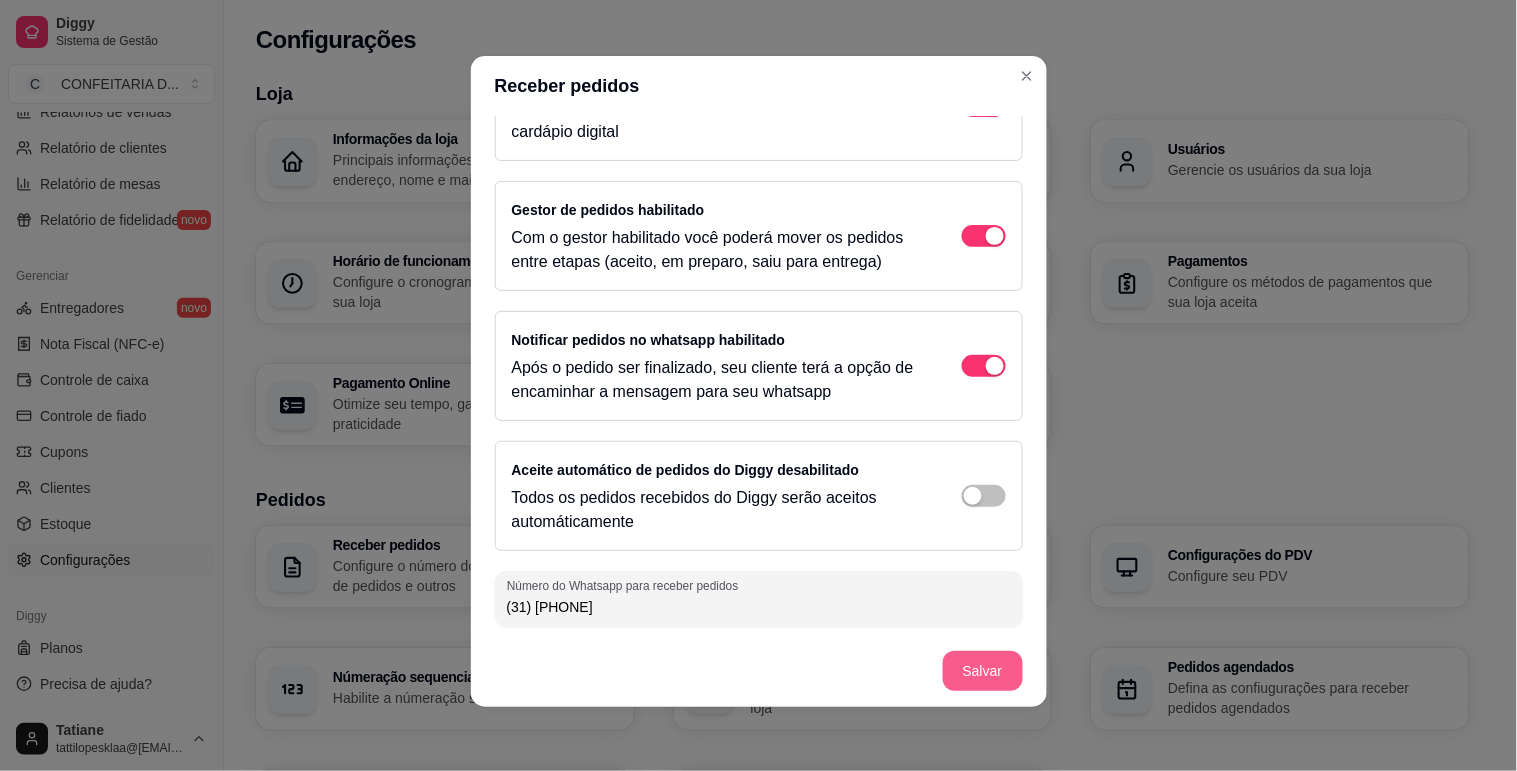 type on "(31) [PHONE]" 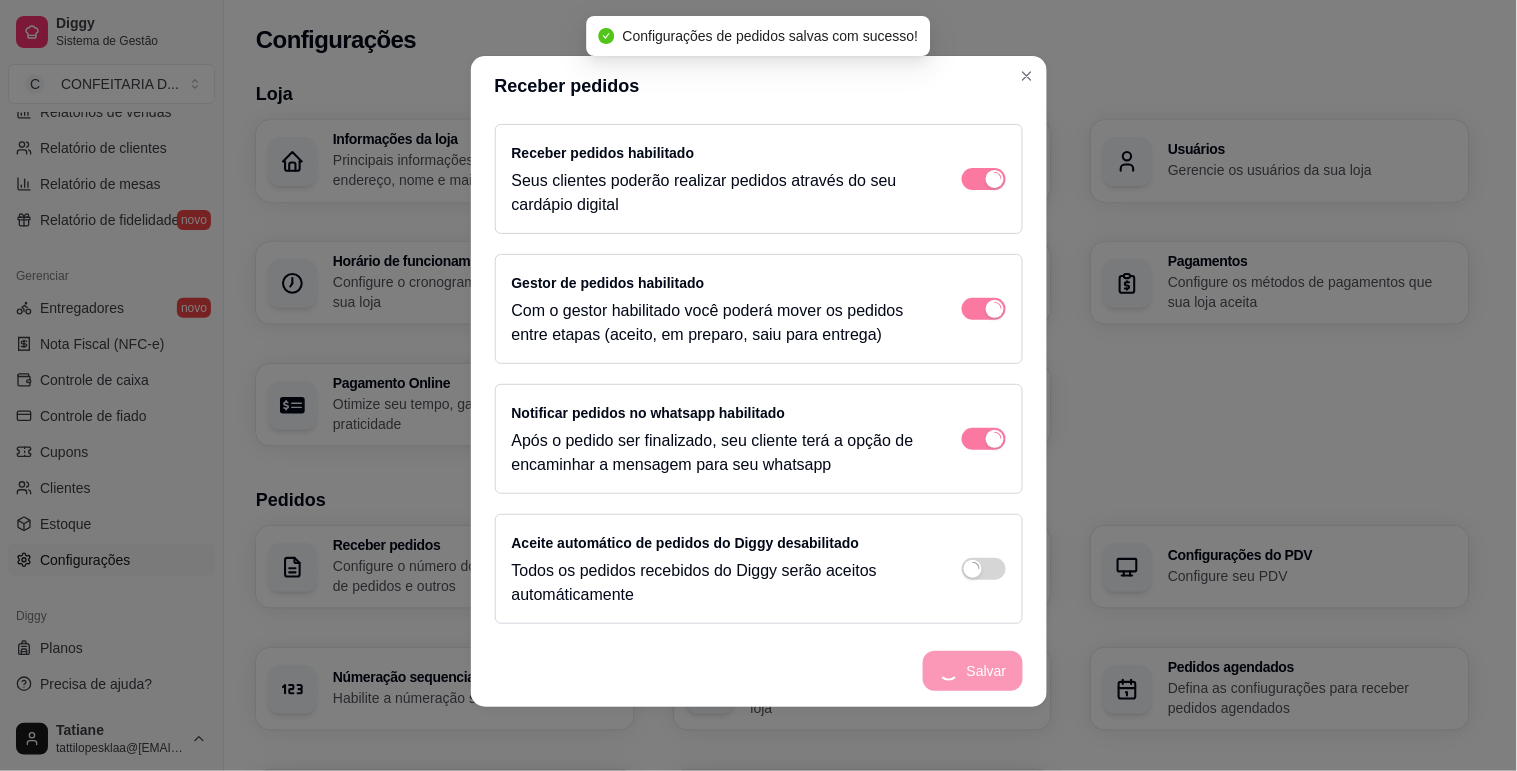 scroll, scrollTop: 97, scrollLeft: 0, axis: vertical 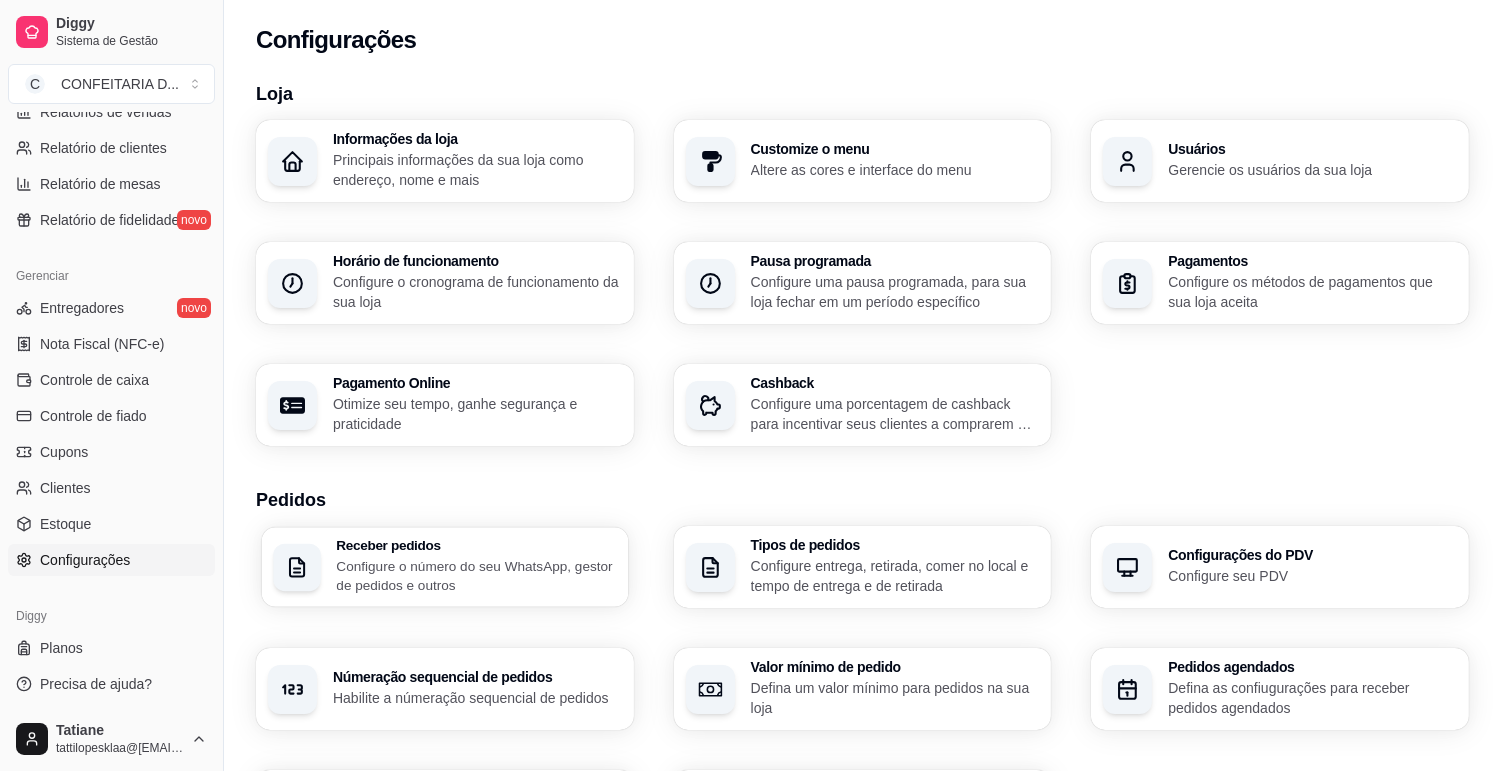 click on "Receber pedidos" at bounding box center [476, 546] 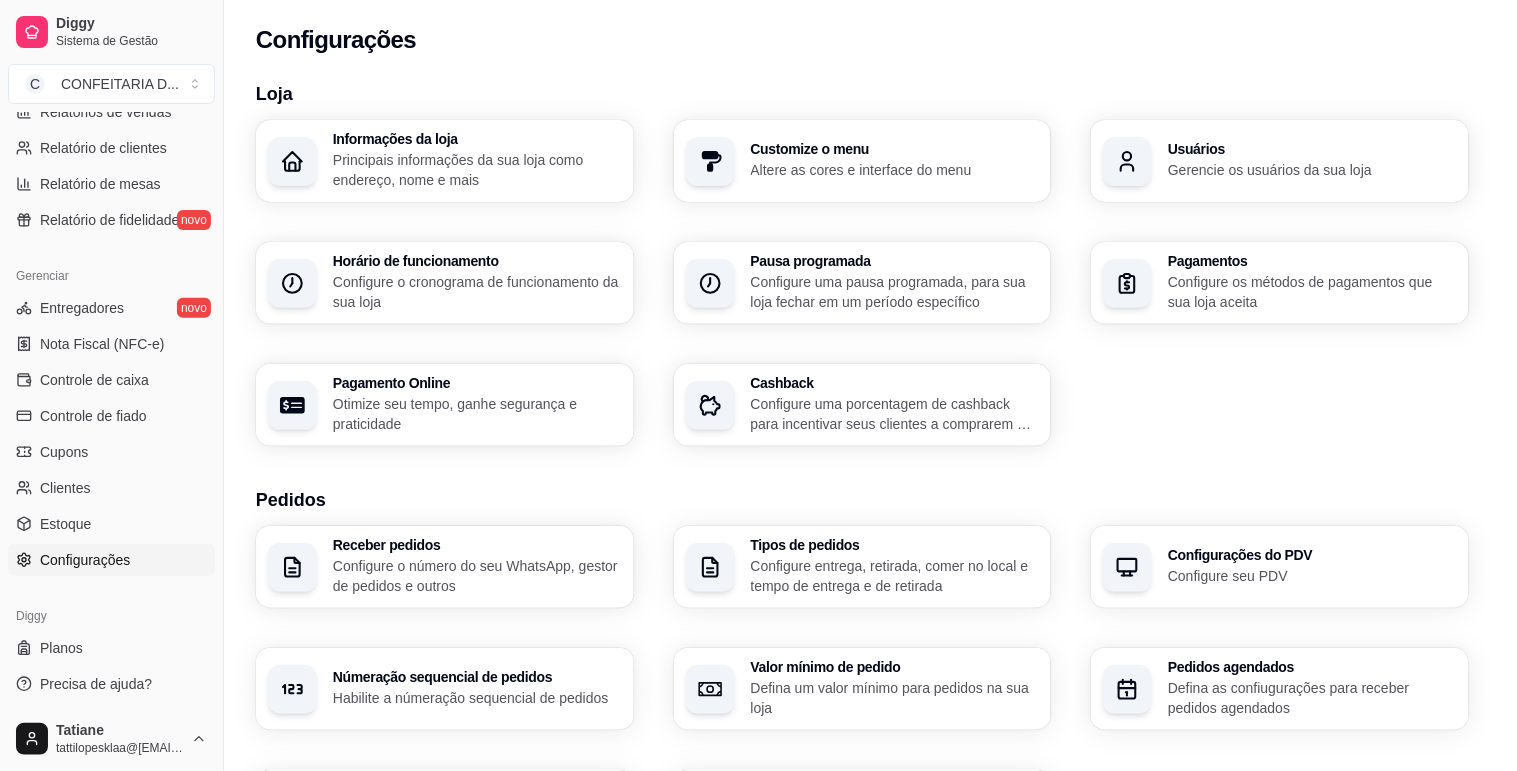 scroll, scrollTop: 97, scrollLeft: 0, axis: vertical 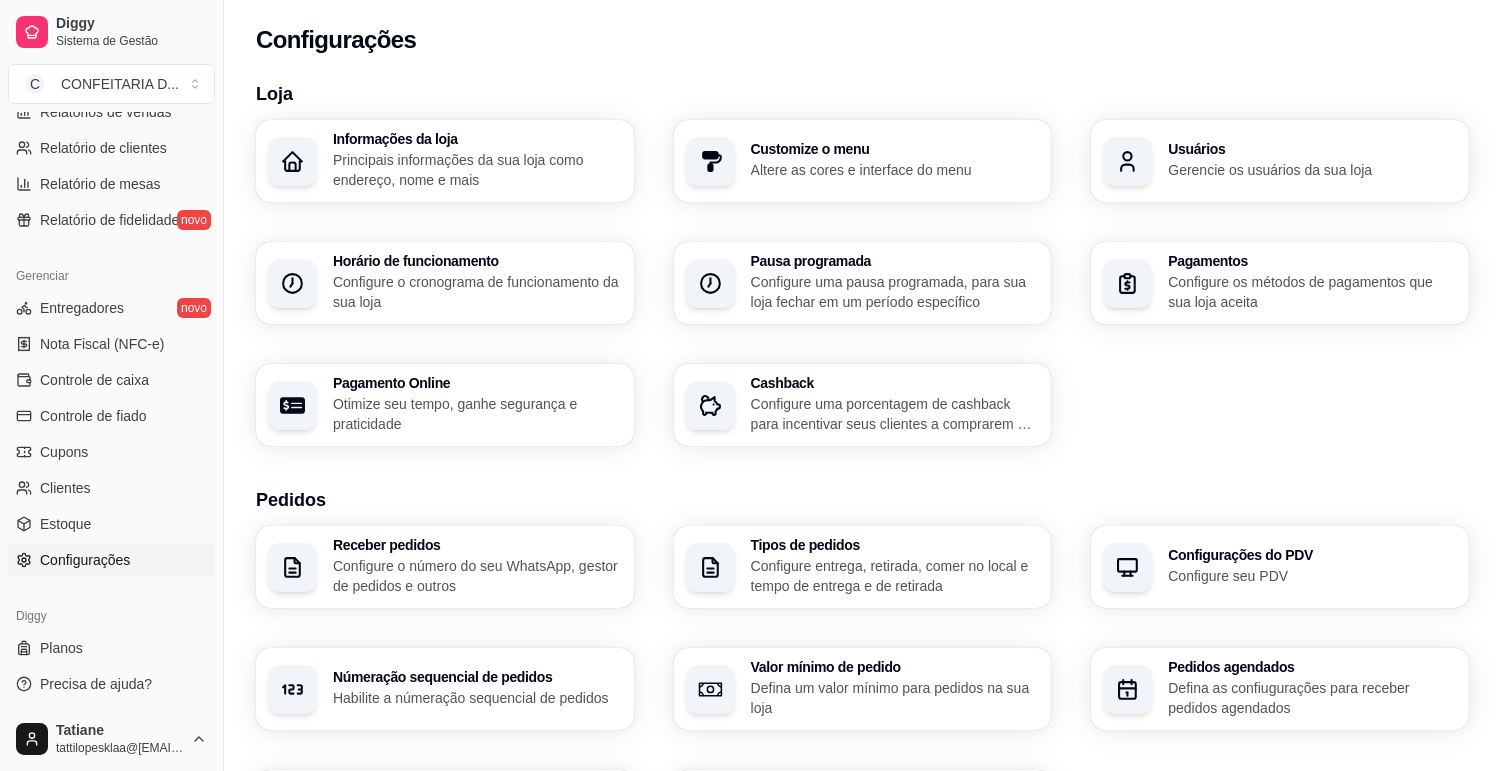 click on "Configure entrega, retirada, comer no local e tempo de entrega e de retirada" at bounding box center [895, 576] 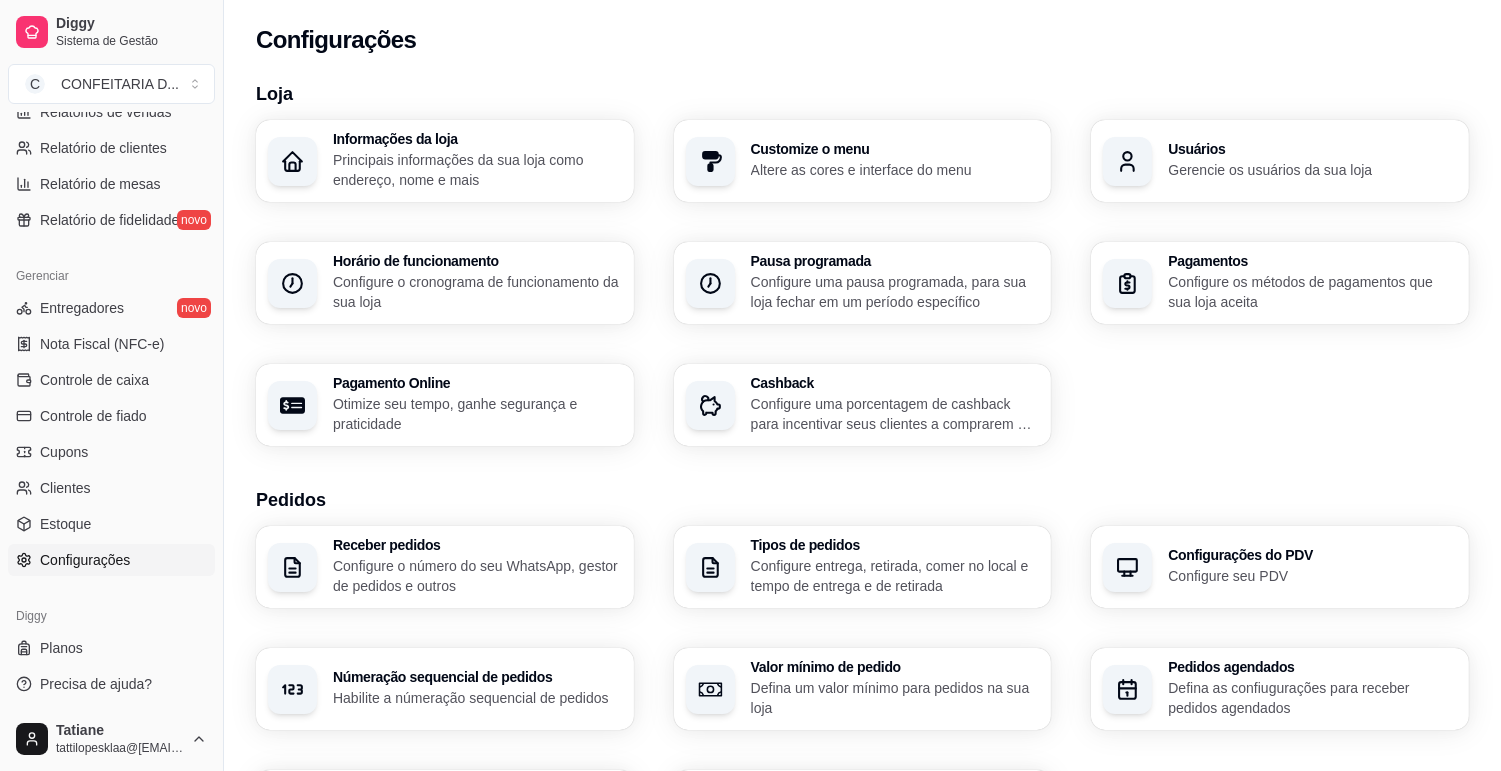 click on "Principais informações da sua loja como endereço, nome e mais" at bounding box center [477, 170] 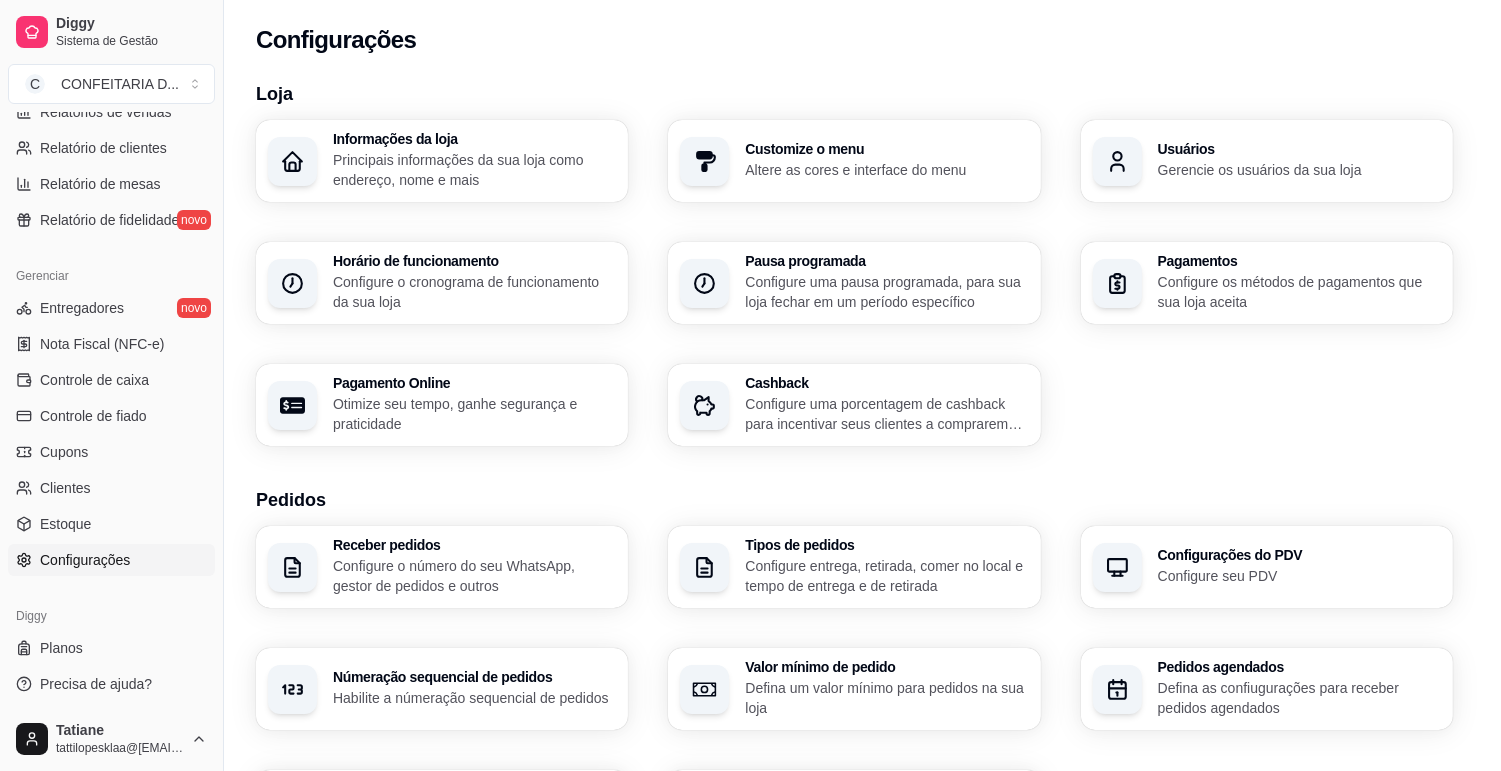 type on "✨✨✨DESPERTANDO DOCES EMOÇÕES✨✨✨Delivery de terça a sábado,Entregas até 7km🛵💨Retiradas por UBER  /  99POP  Moto  Entrega🛵 📦 FAÇA SEU PEDIDO 📲⬇️" 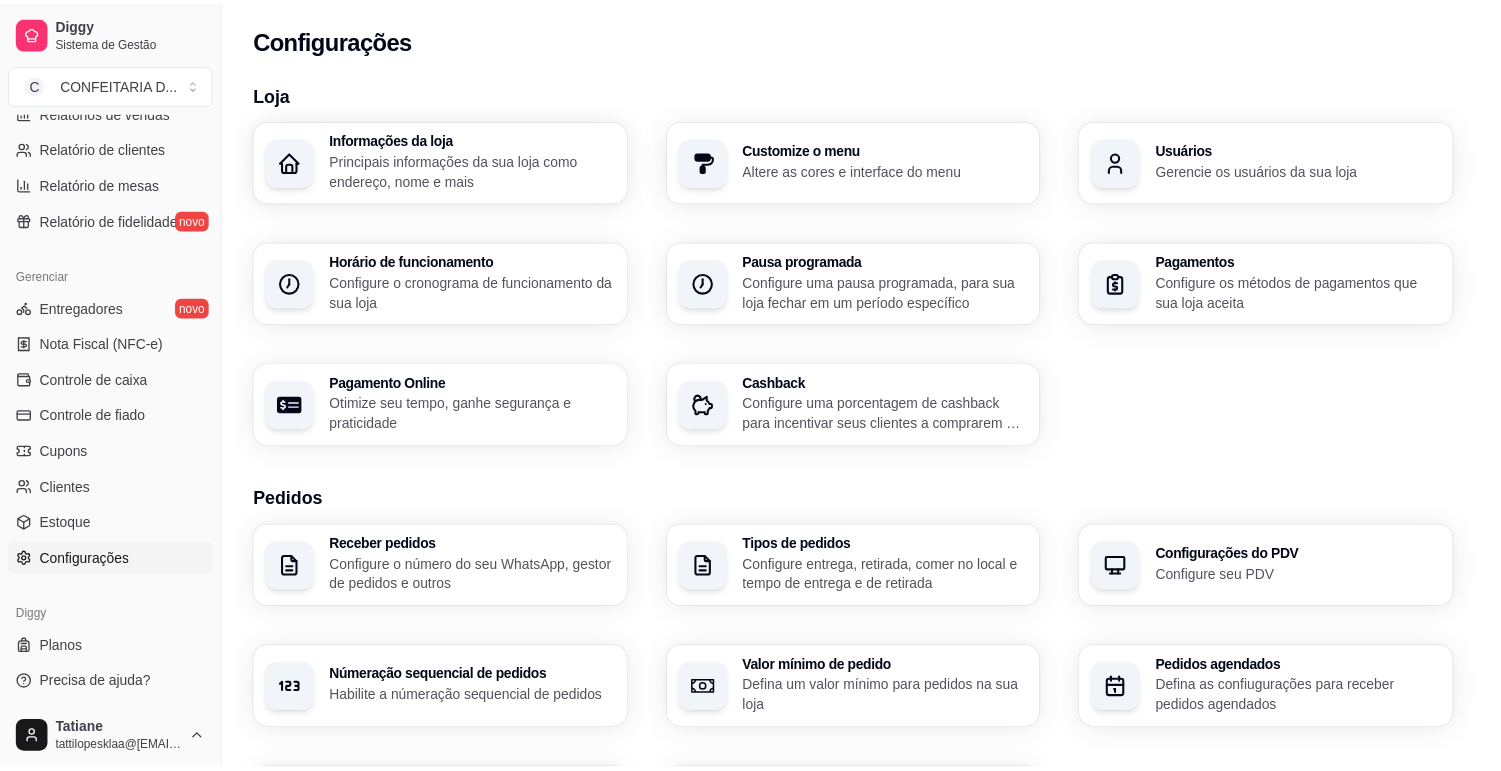 scroll, scrollTop: 333, scrollLeft: 0, axis: vertical 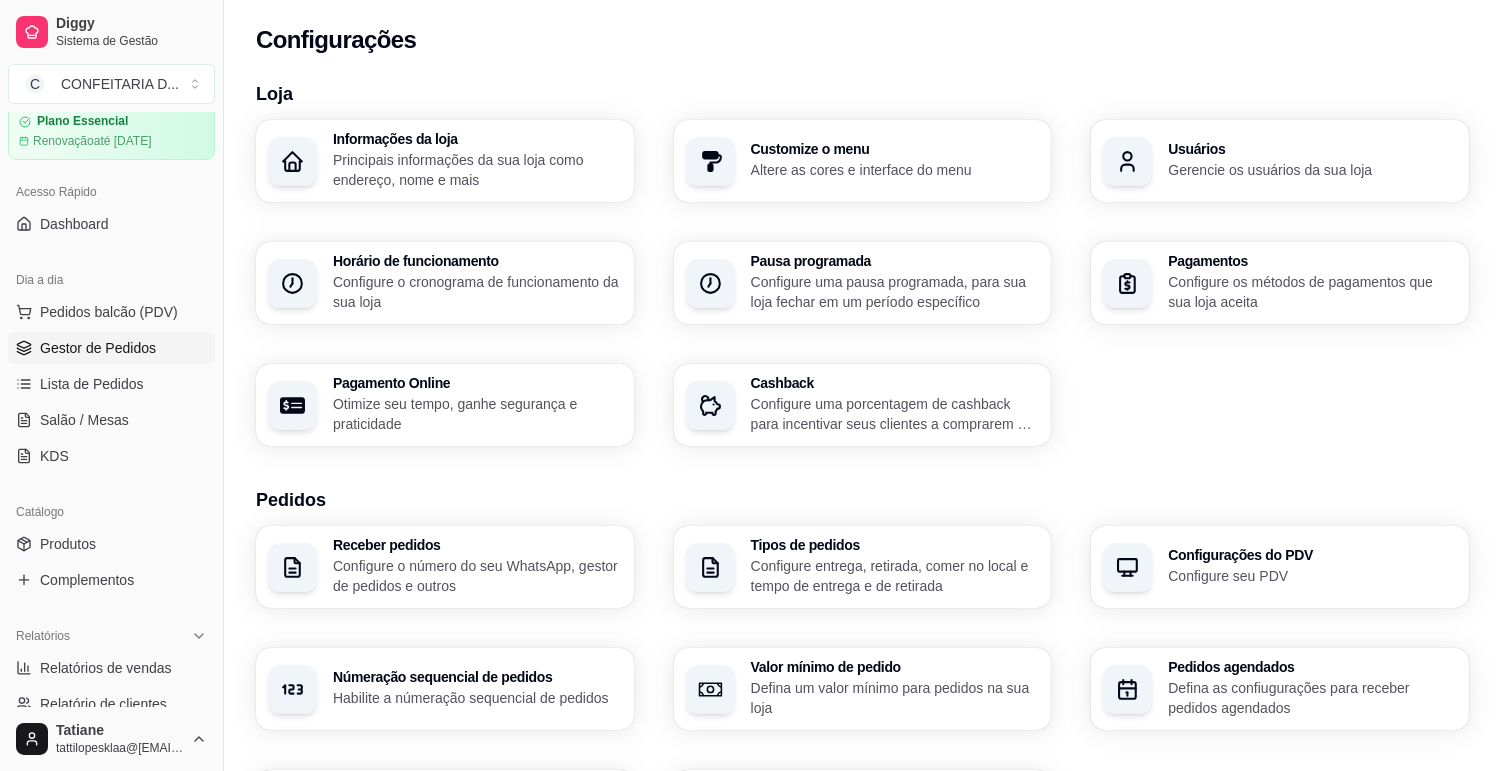 click on "Gestor de Pedidos" at bounding box center (98, 348) 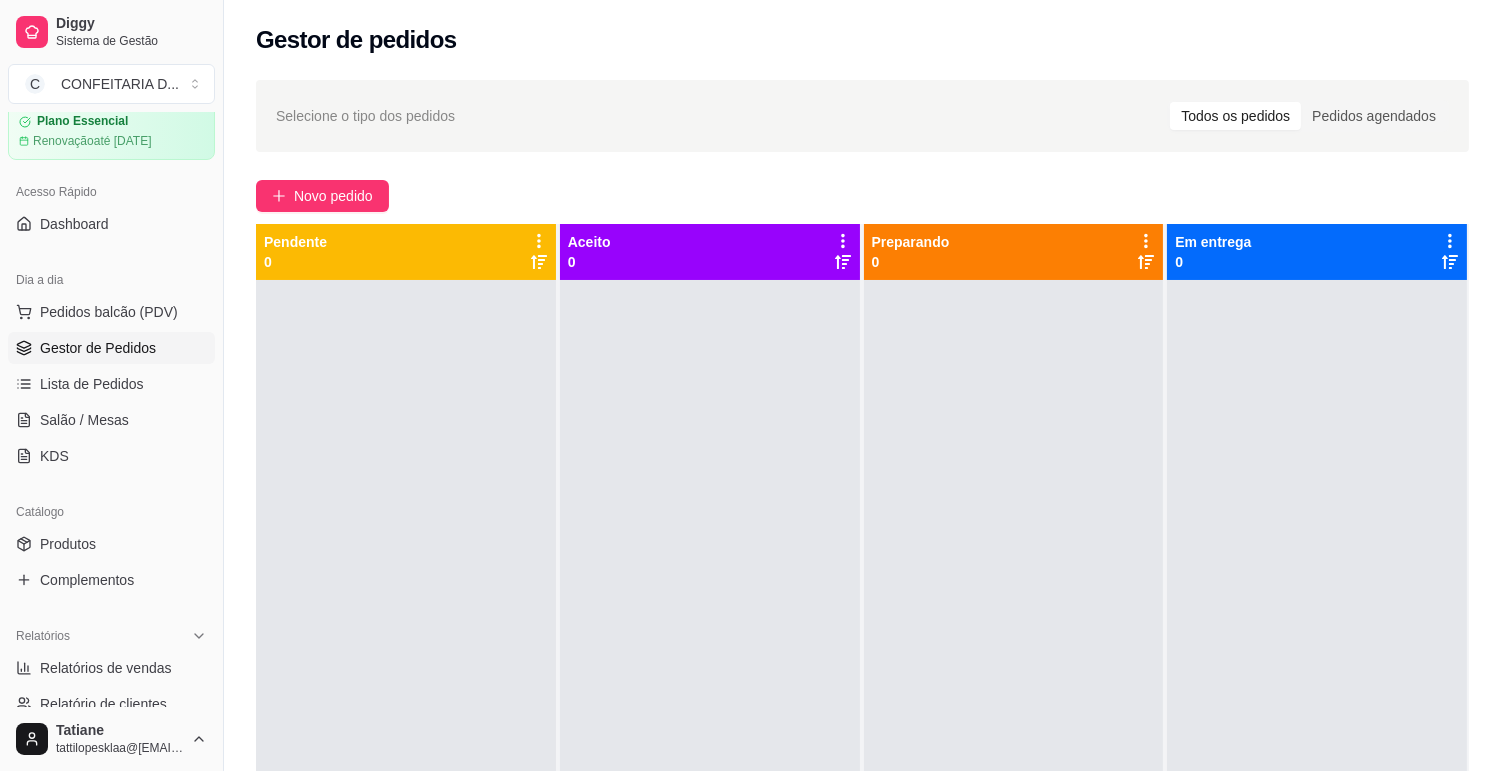 scroll, scrollTop: 186, scrollLeft: 0, axis: vertical 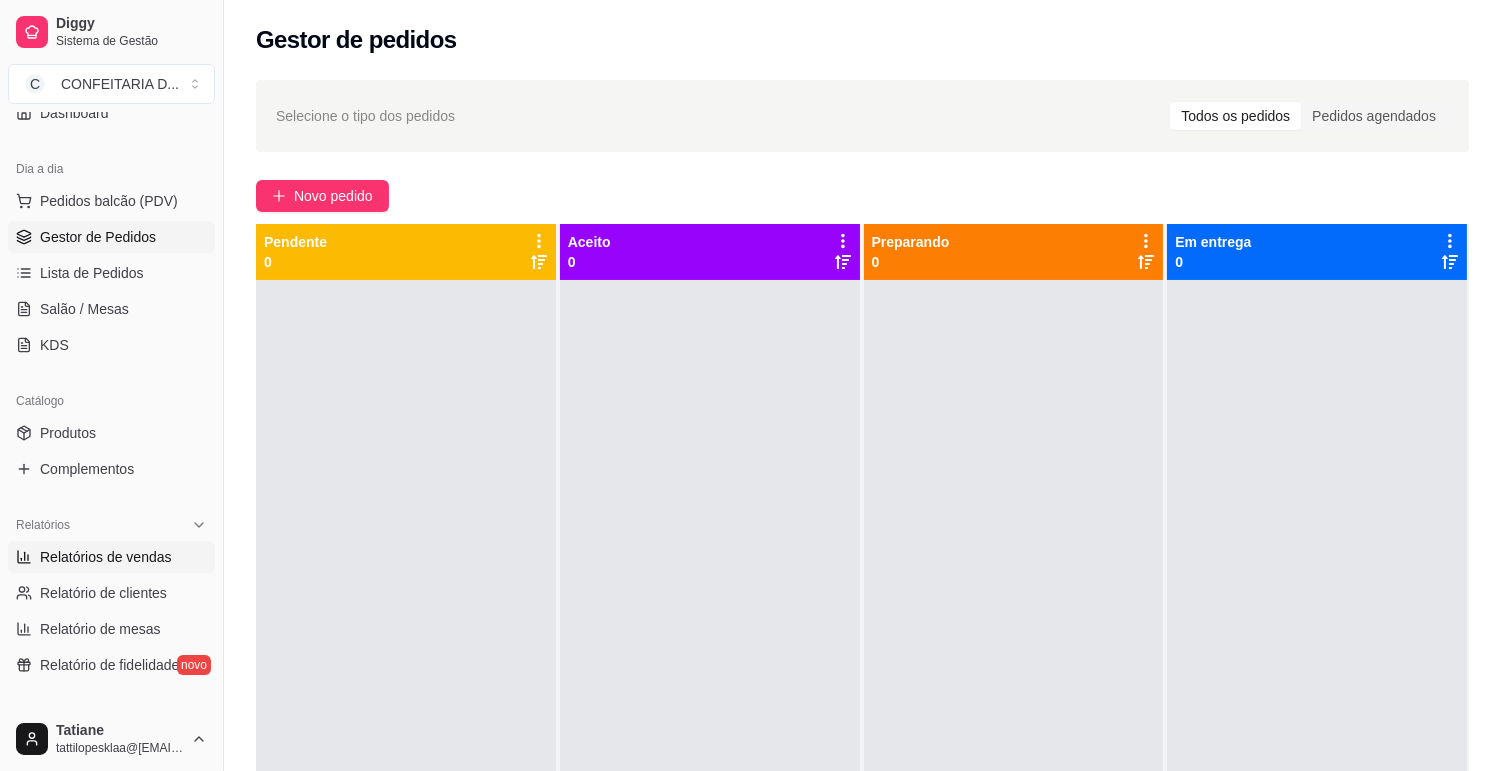 click on "Relatórios de vendas" at bounding box center [106, 557] 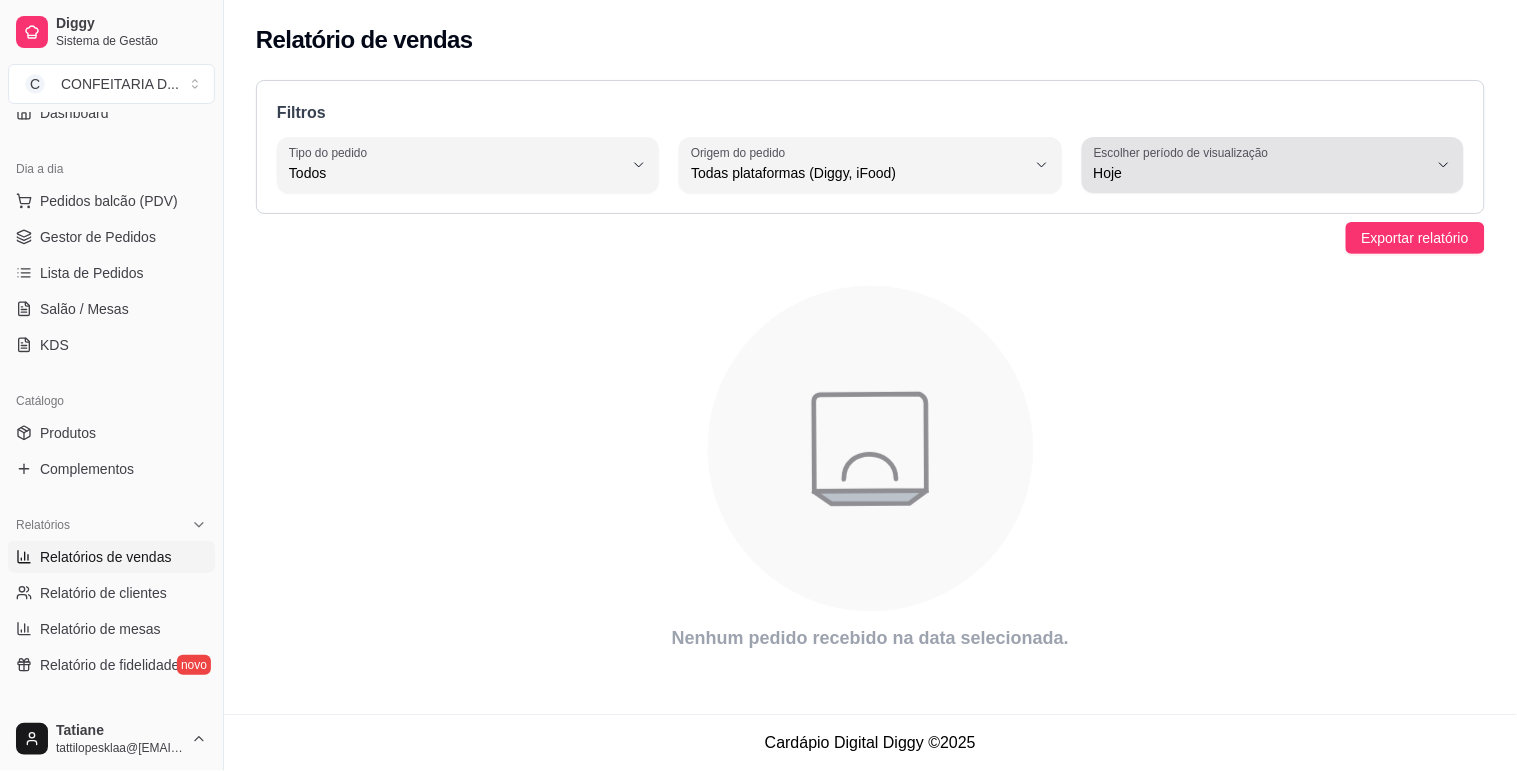 click on "Hoje" at bounding box center [1261, 173] 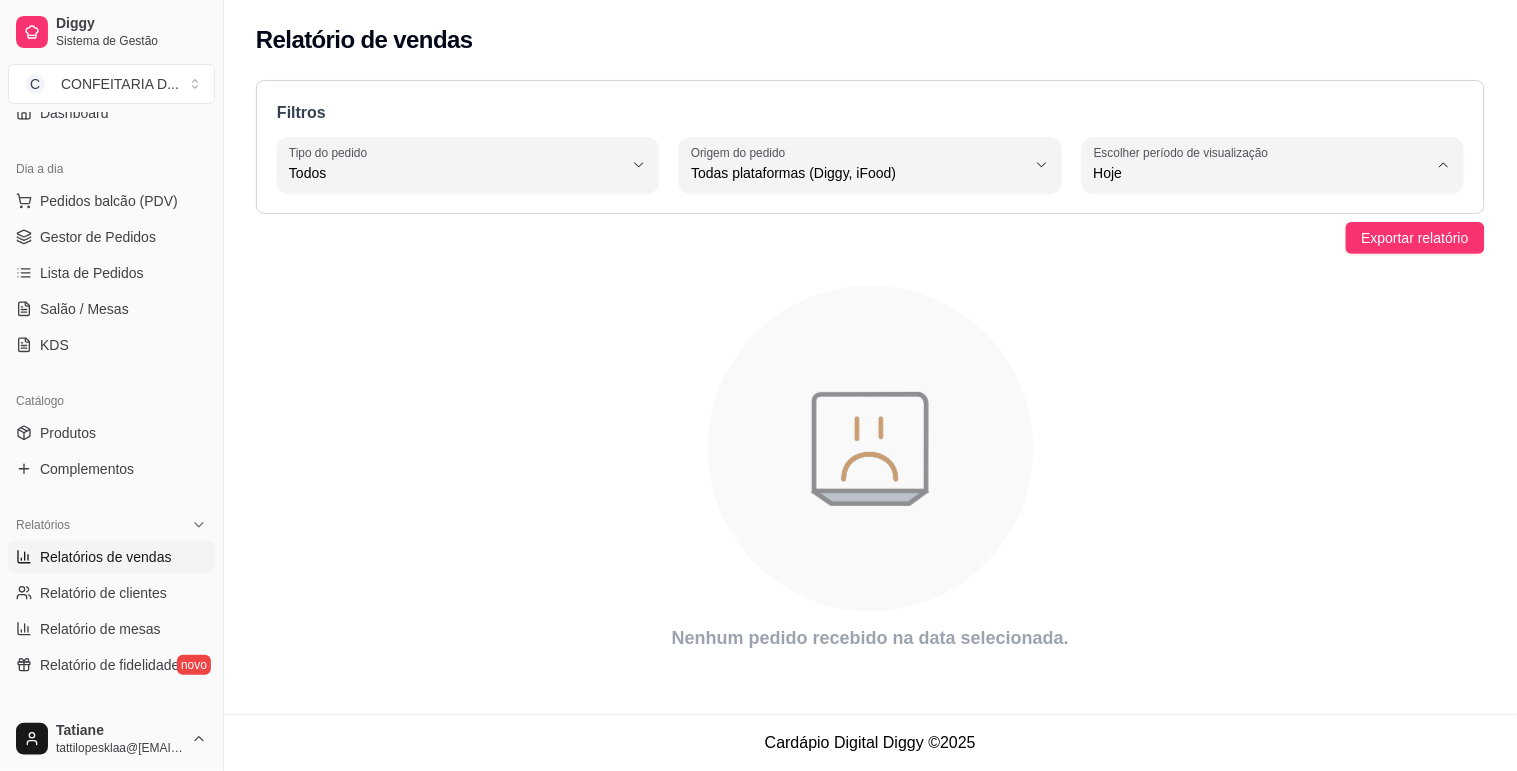 click on "Ontem" at bounding box center (1263, 253) 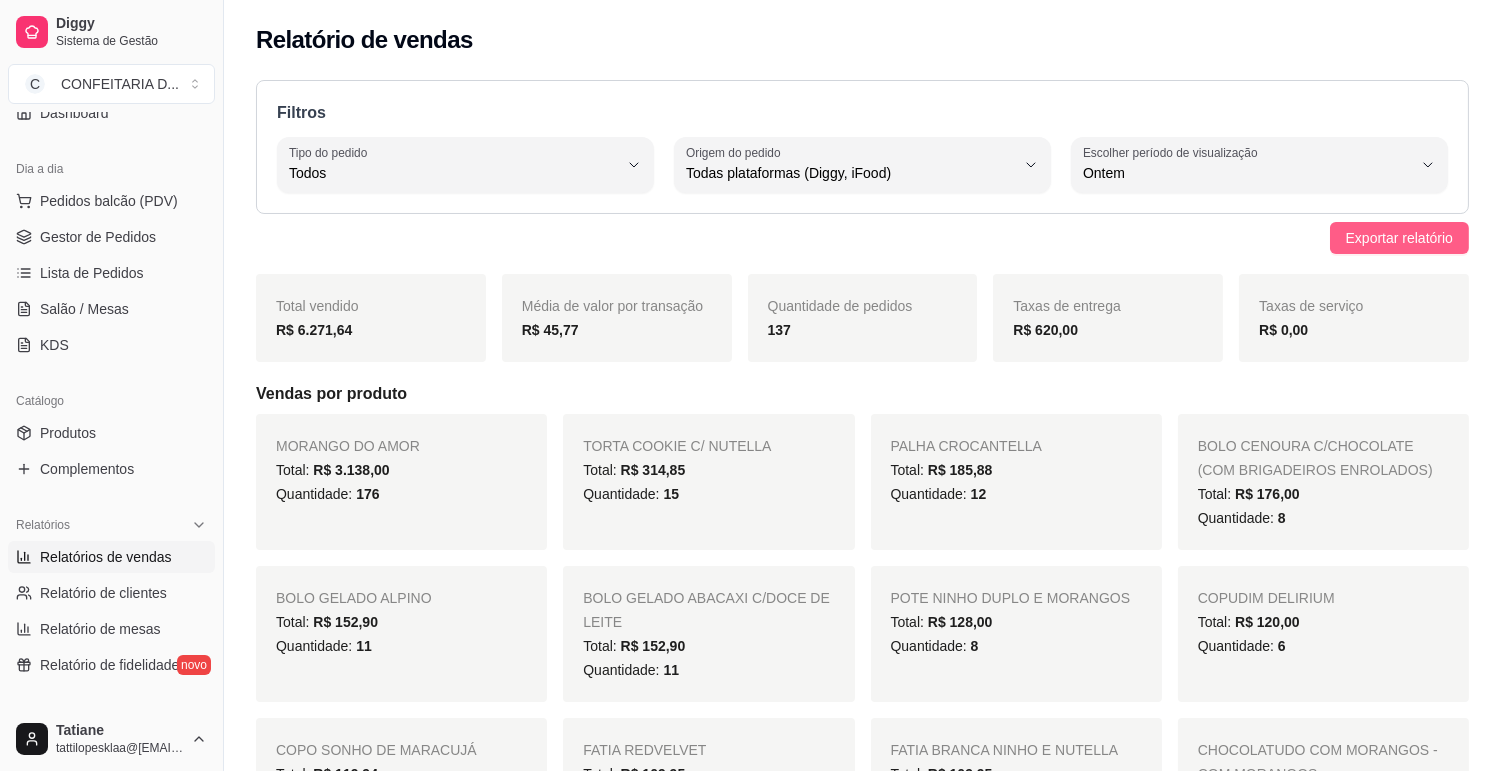 click on "Exportar relatório" at bounding box center [1399, 238] 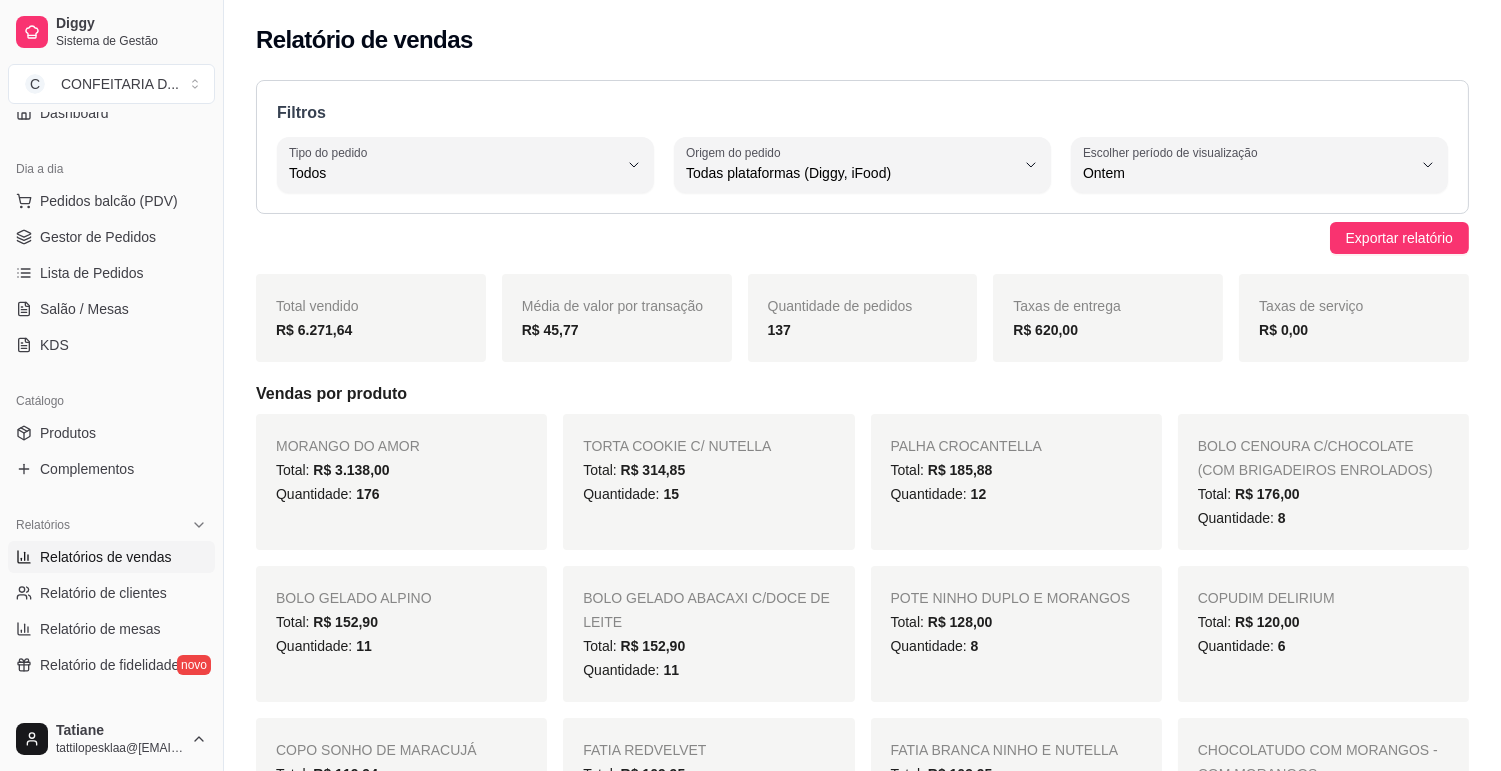 click on "Relatório de vendas" at bounding box center (862, 40) 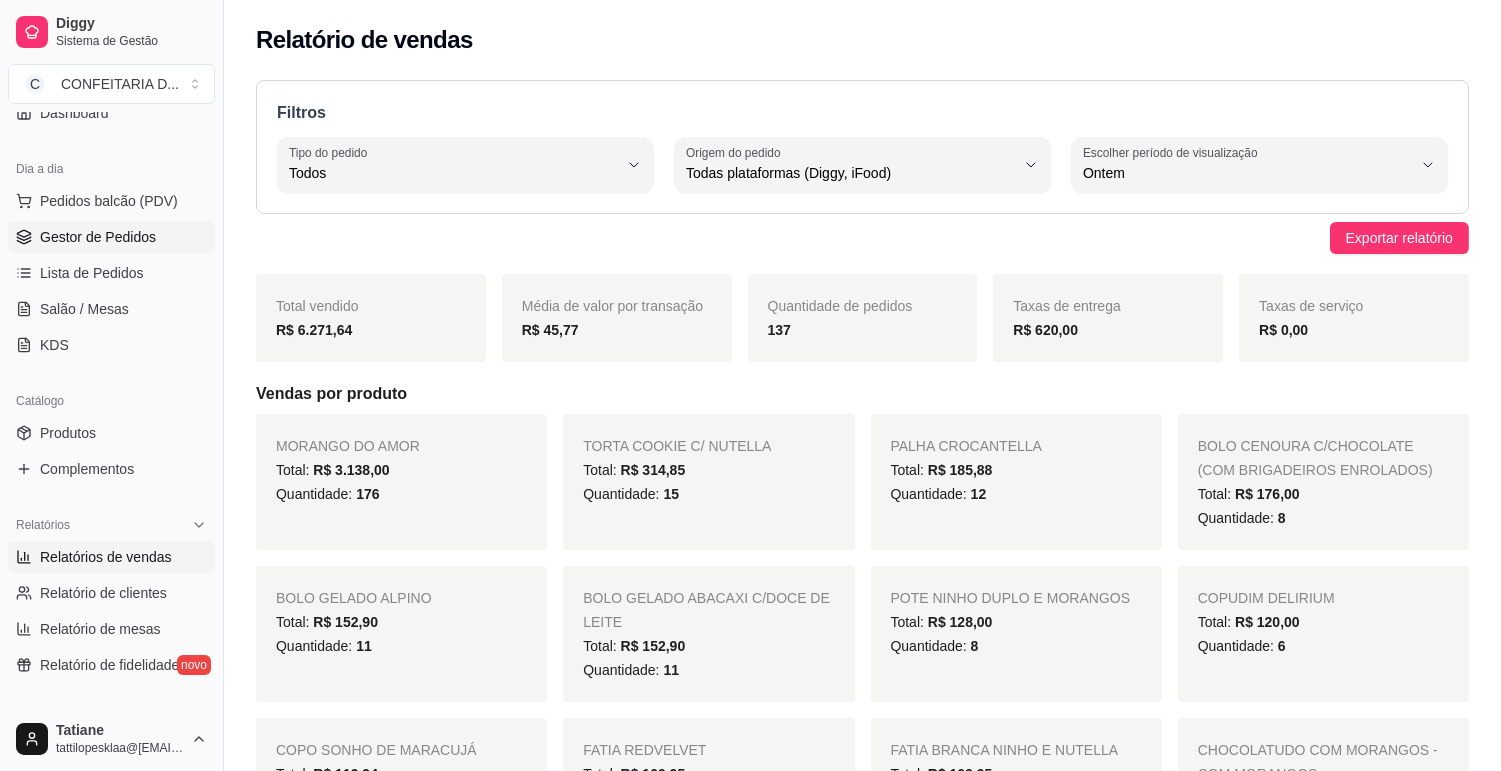 click on "Gestor de Pedidos" at bounding box center (98, 237) 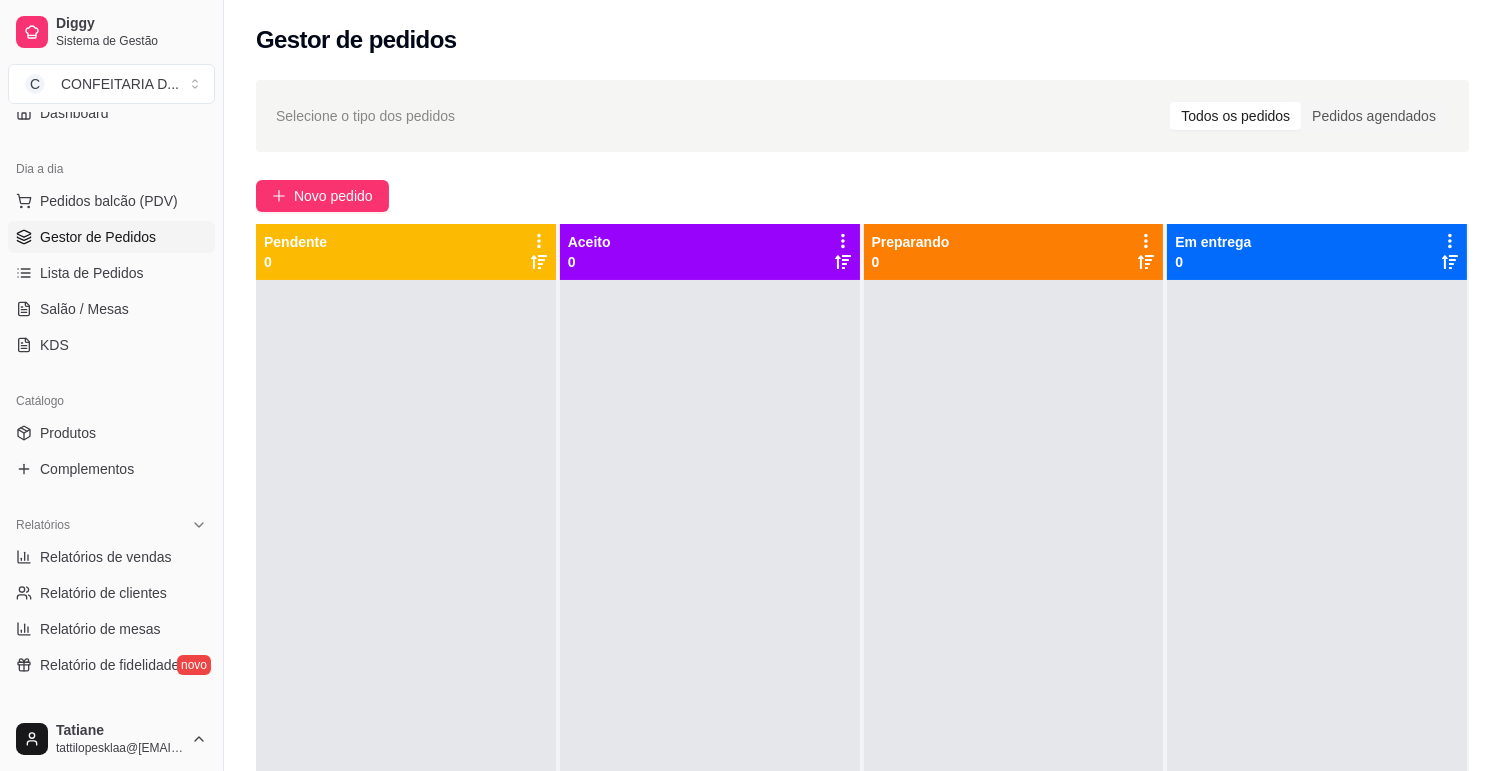 scroll, scrollTop: 0, scrollLeft: 0, axis: both 